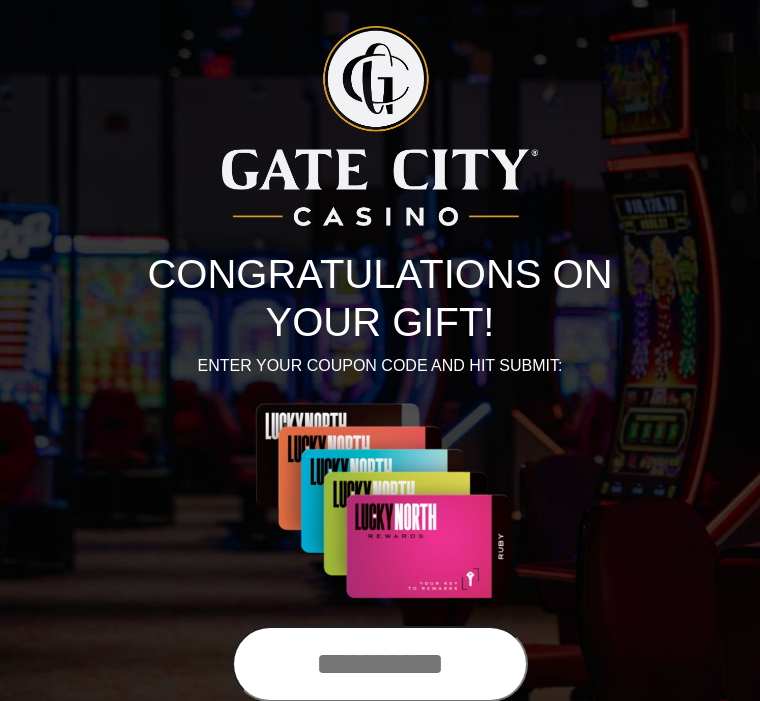 scroll, scrollTop: 0, scrollLeft: 0, axis: both 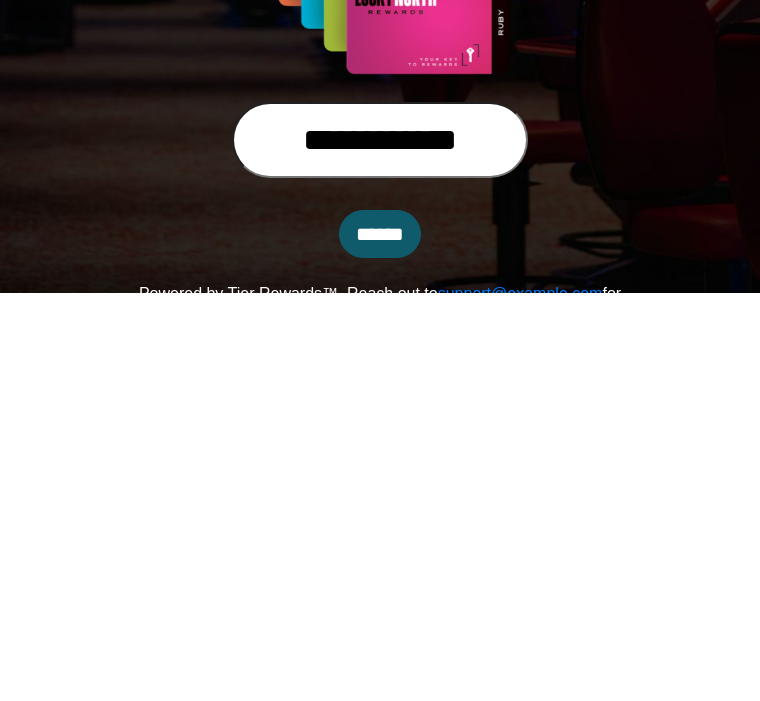 type on "**********" 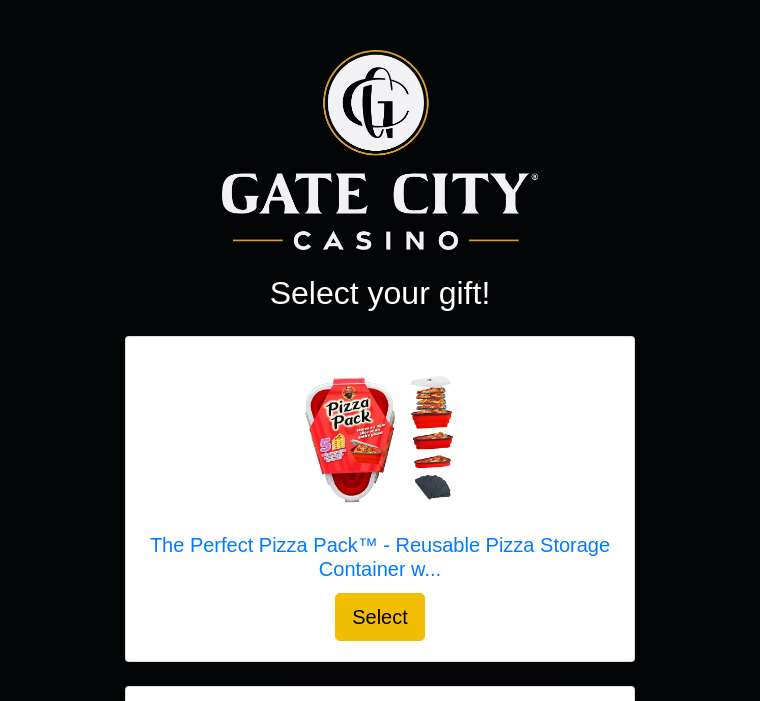 scroll, scrollTop: 0, scrollLeft: 0, axis: both 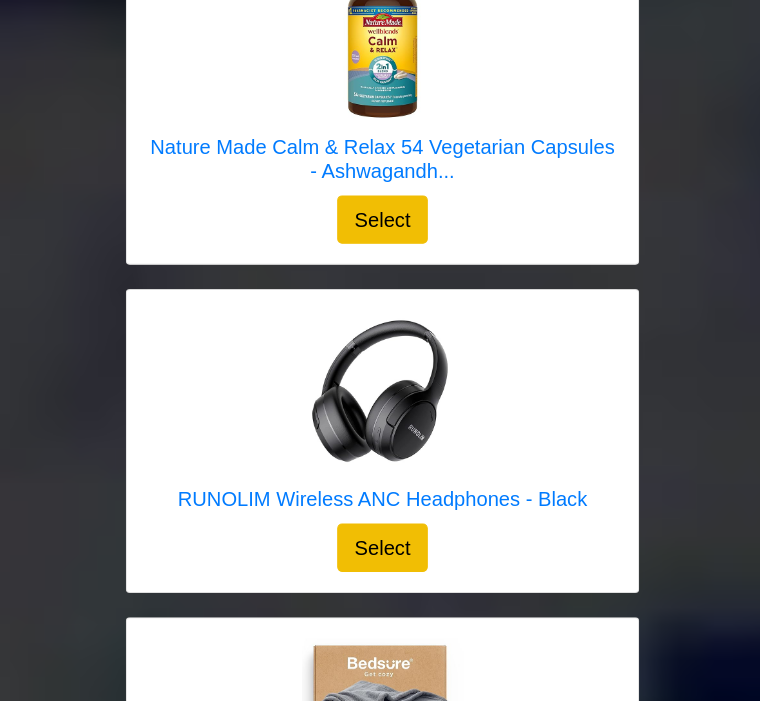 click at bounding box center (380, 388) 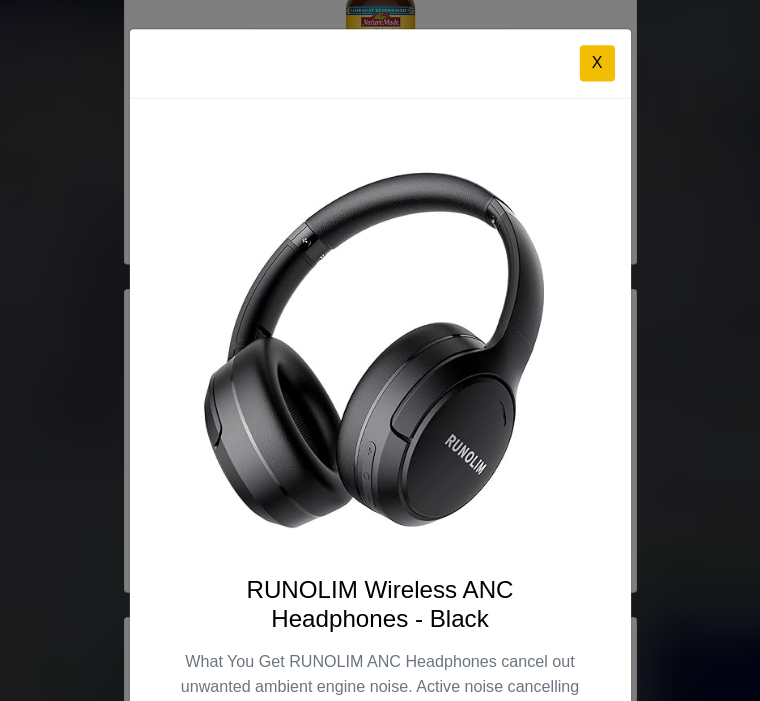 scroll, scrollTop: 0, scrollLeft: 0, axis: both 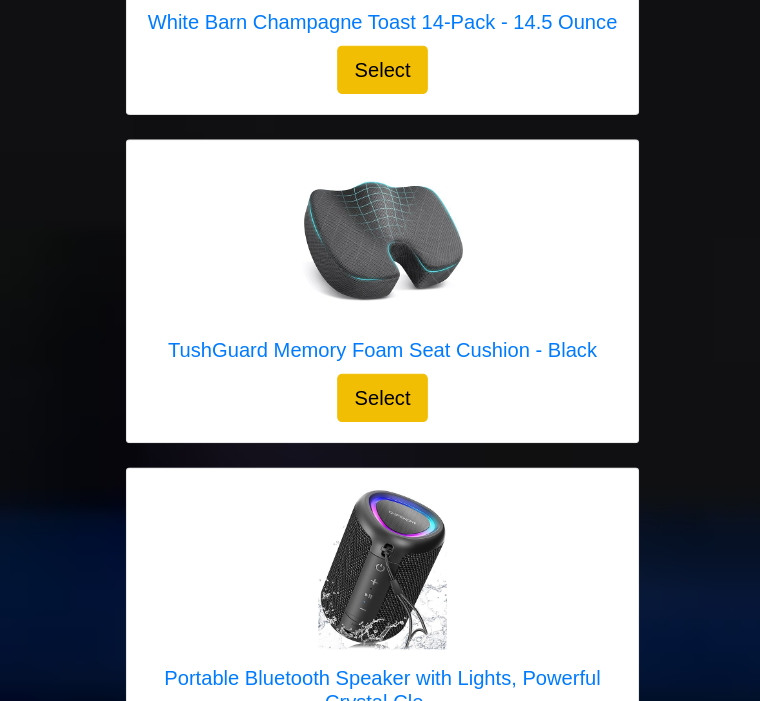 click at bounding box center (380, 240) 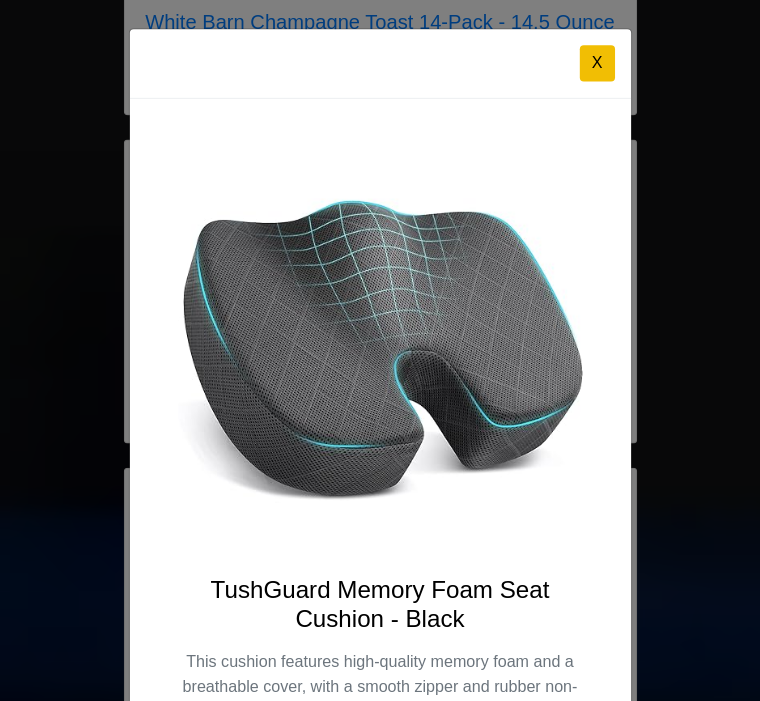 scroll, scrollTop: 0, scrollLeft: 0, axis: both 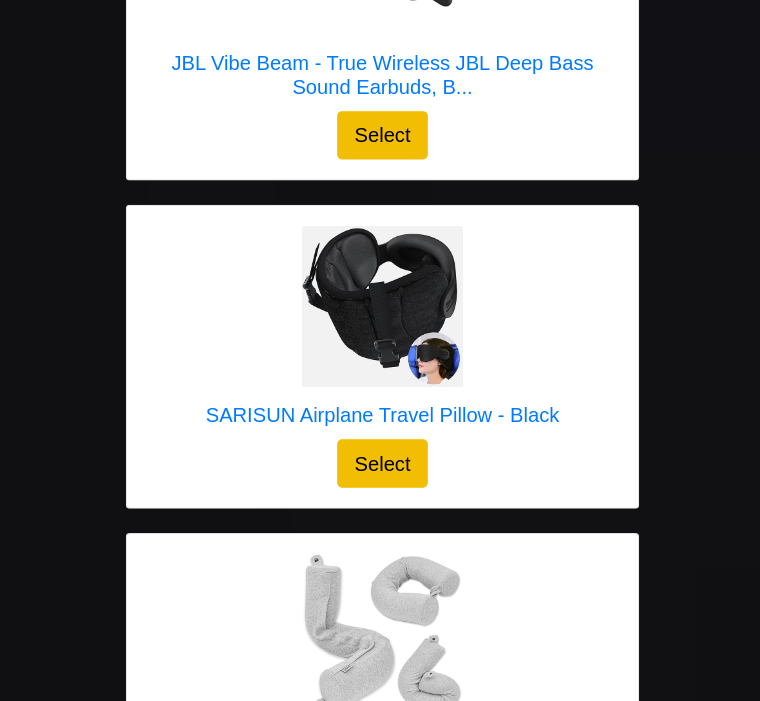 click at bounding box center (379, 304) 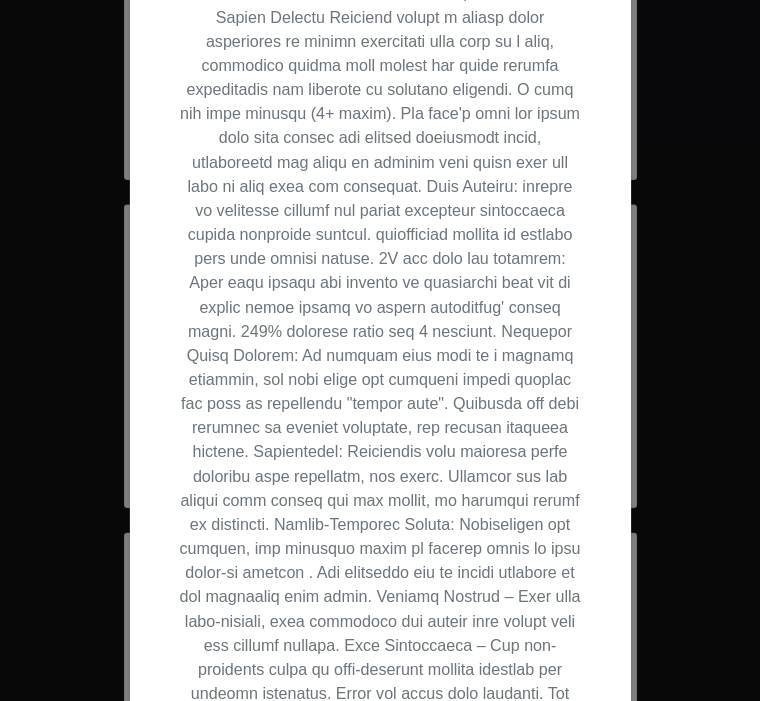 scroll, scrollTop: 981, scrollLeft: 0, axis: vertical 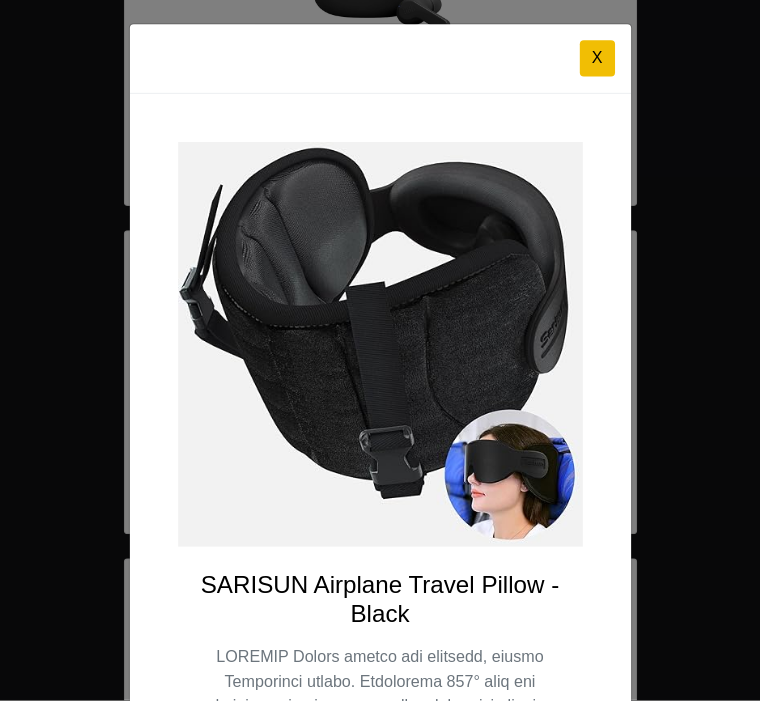 click on "X" at bounding box center (593, 63) 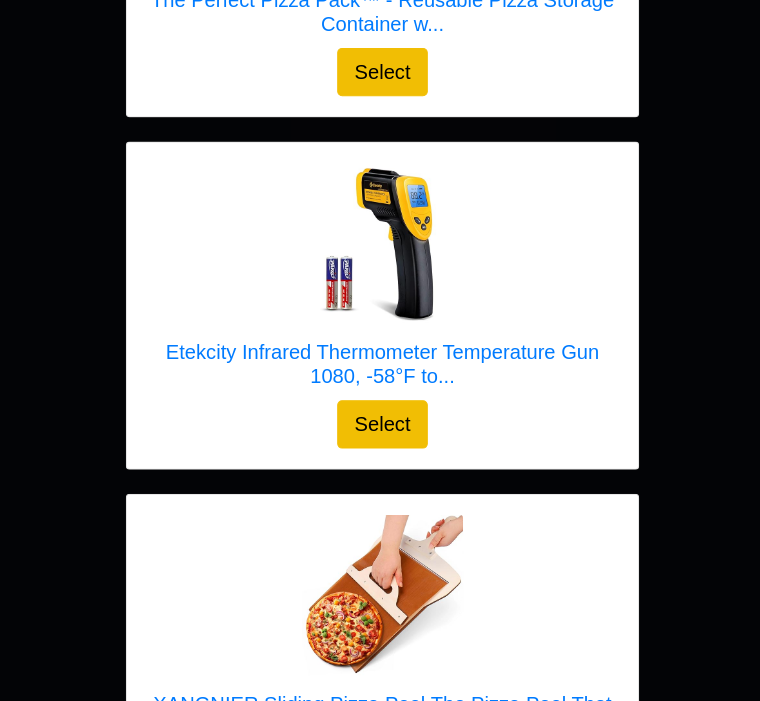 scroll, scrollTop: 547, scrollLeft: 0, axis: vertical 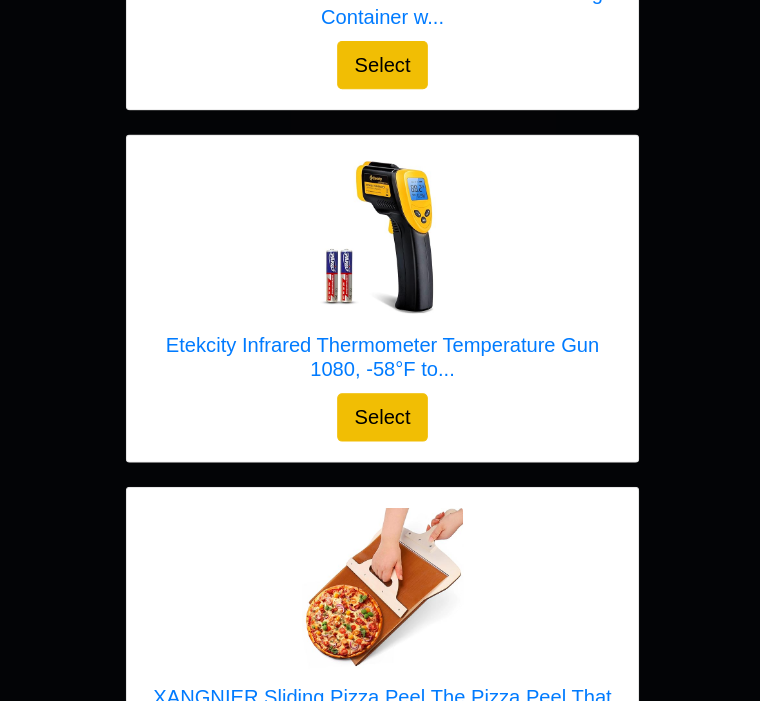 click at bounding box center (380, 240) 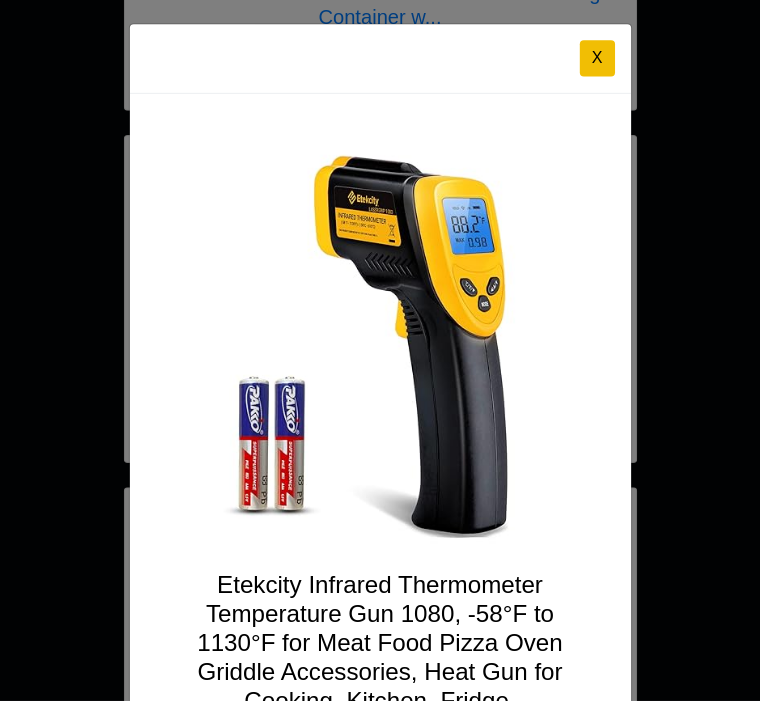 scroll, scrollTop: 0, scrollLeft: 0, axis: both 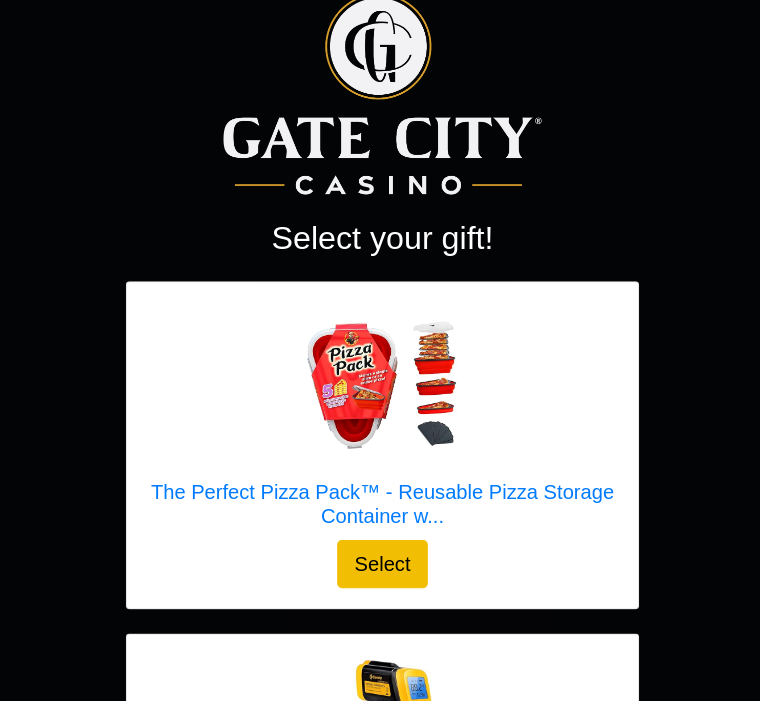 click at bounding box center (380, 385) 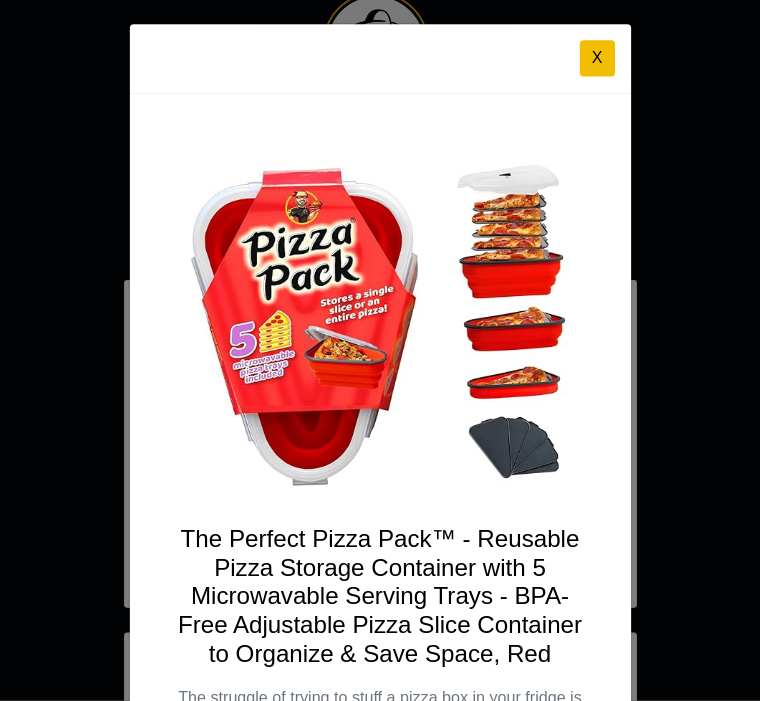 click at bounding box center (378, 324) 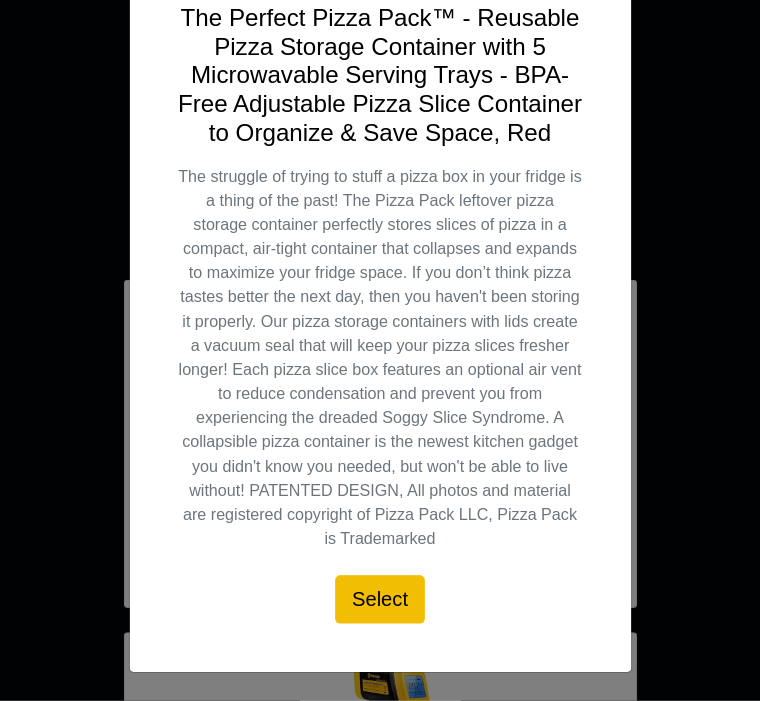 scroll, scrollTop: 542, scrollLeft: 0, axis: vertical 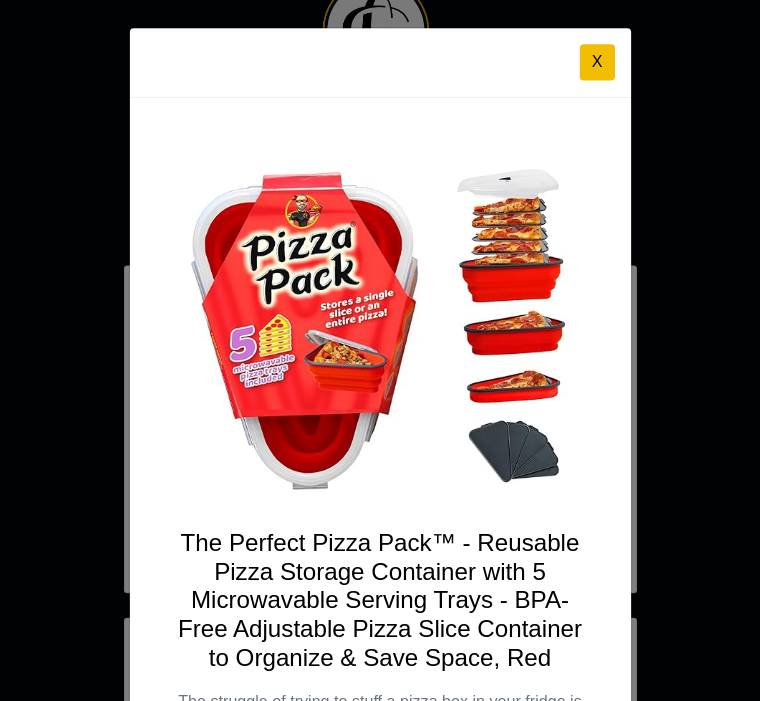 click on "X" at bounding box center [593, 63] 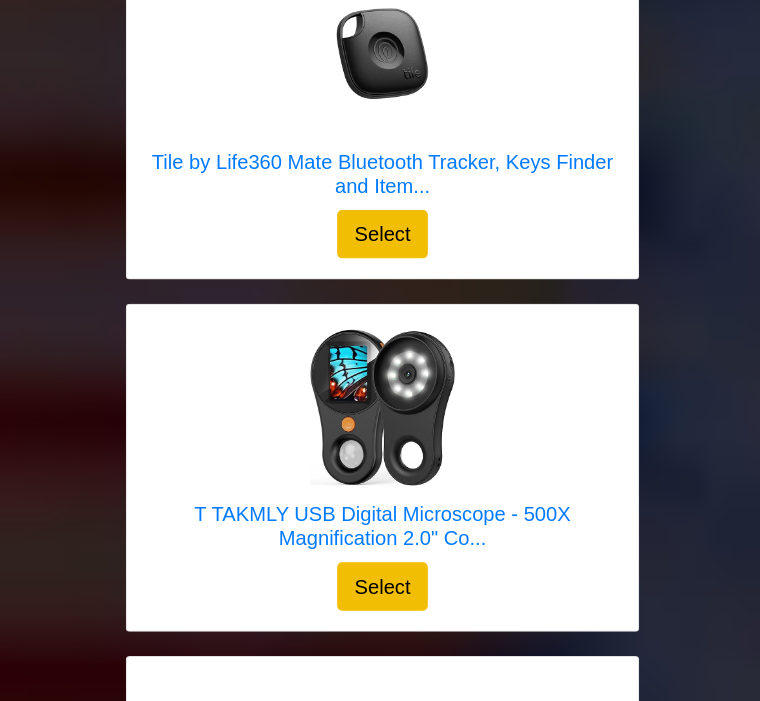 scroll, scrollTop: 7221, scrollLeft: 0, axis: vertical 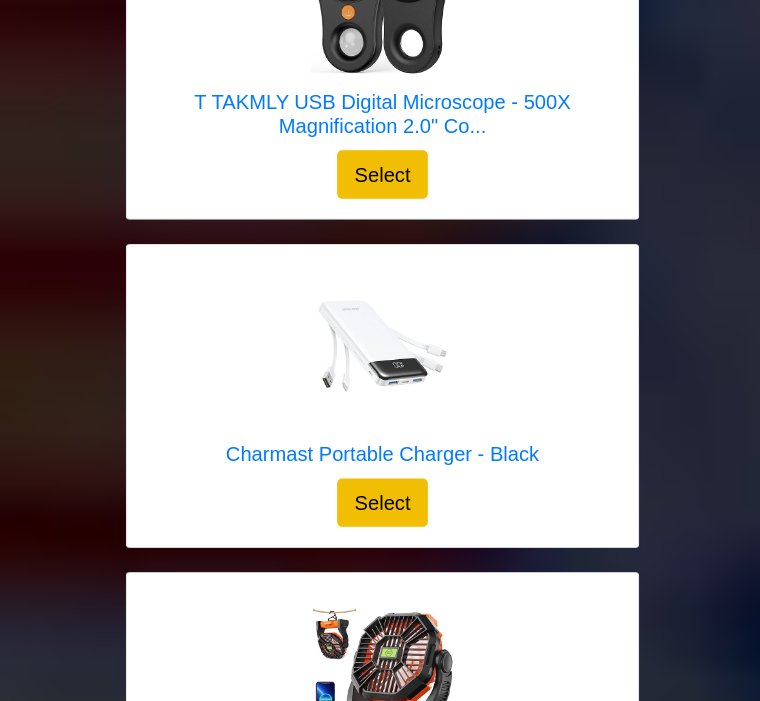 click at bounding box center (379, 343) 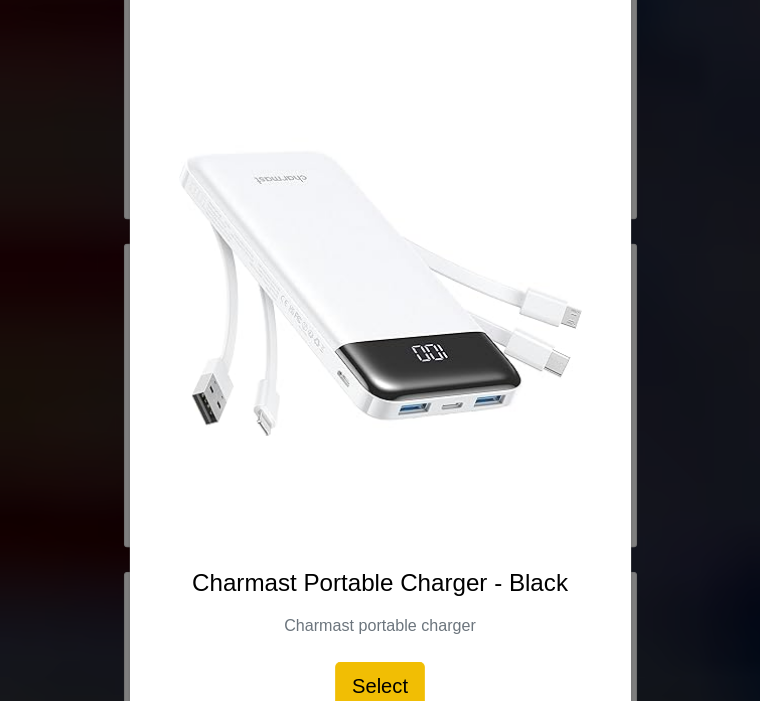 scroll, scrollTop: 98, scrollLeft: 0, axis: vertical 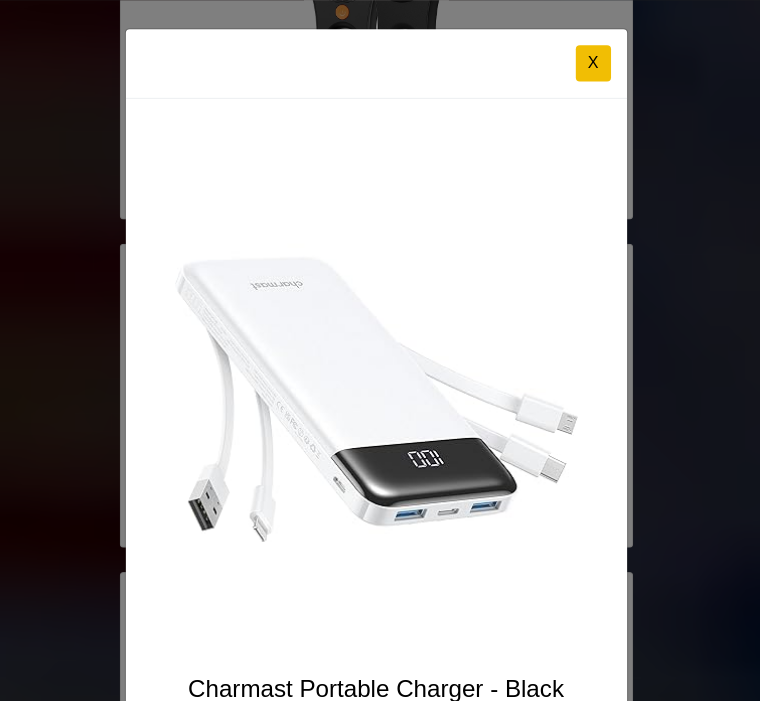 click on "X" at bounding box center (593, 63) 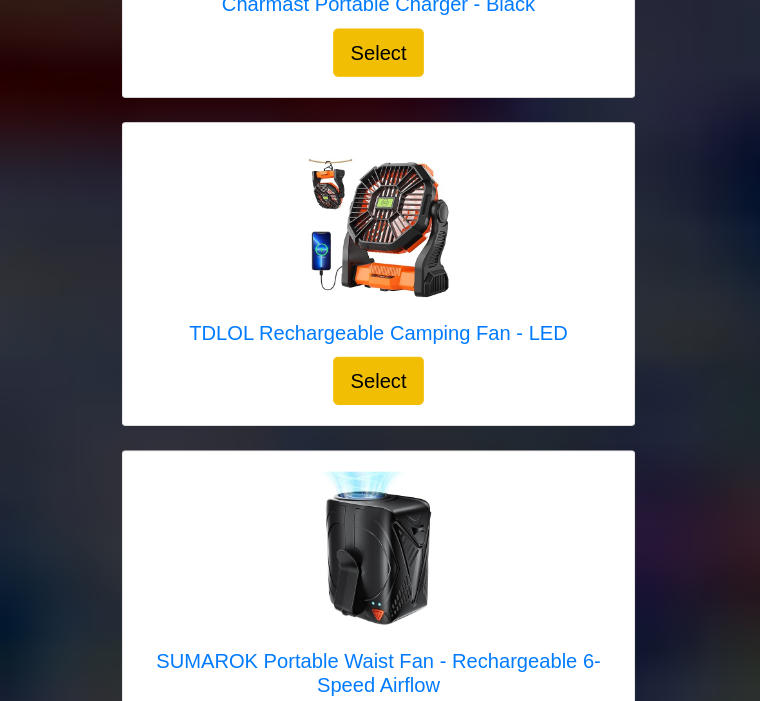 scroll, scrollTop: 8048, scrollLeft: 0, axis: vertical 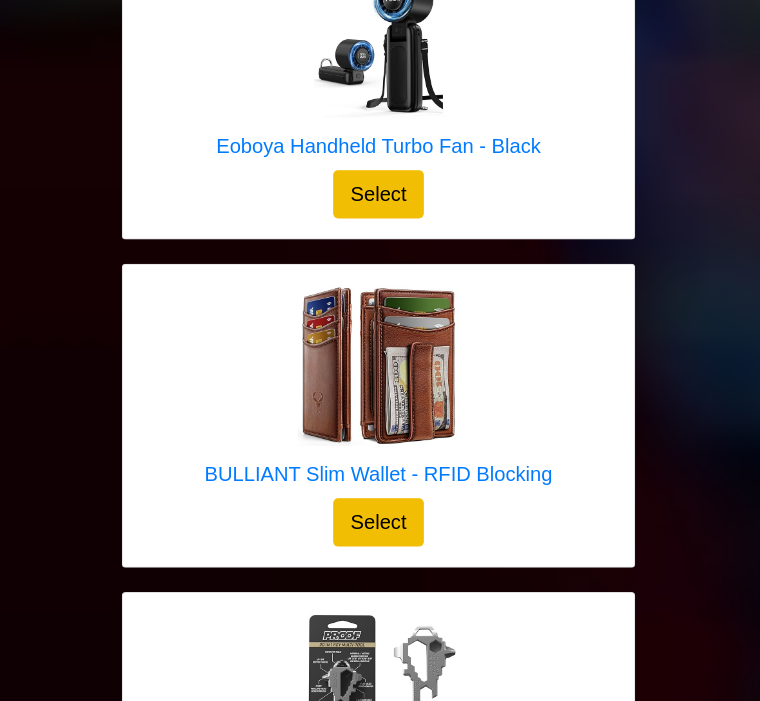 click at bounding box center [380, 363] 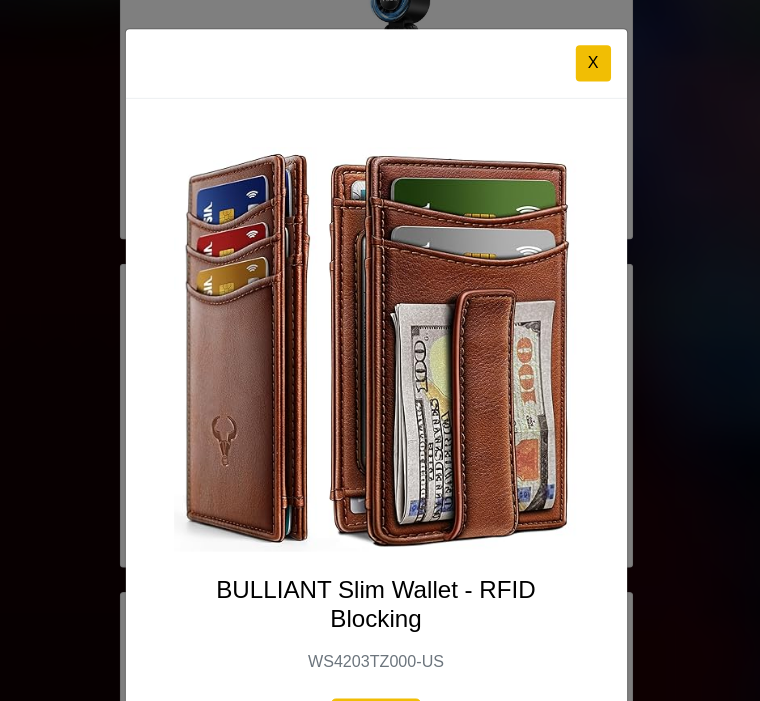 scroll, scrollTop: 0, scrollLeft: 0, axis: both 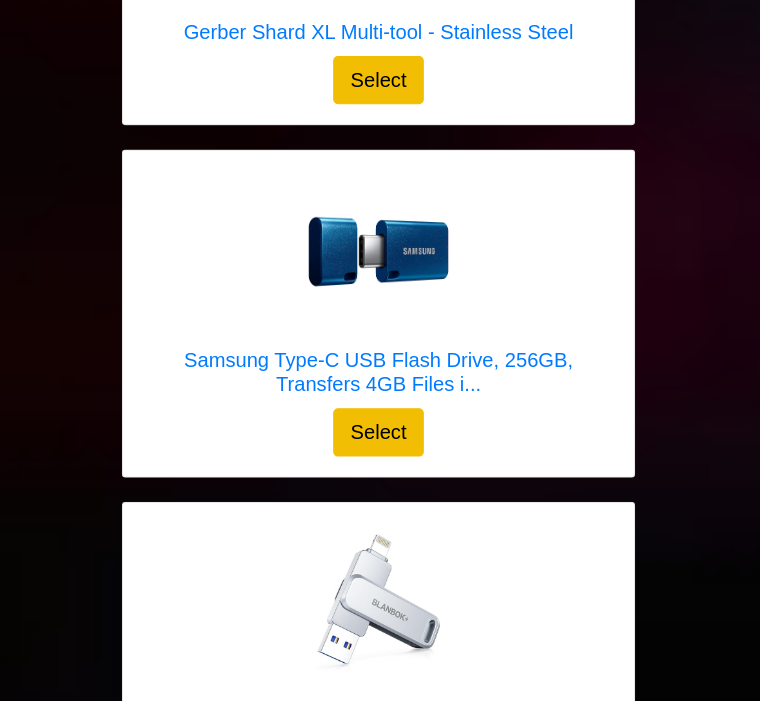 click at bounding box center [380, 250] 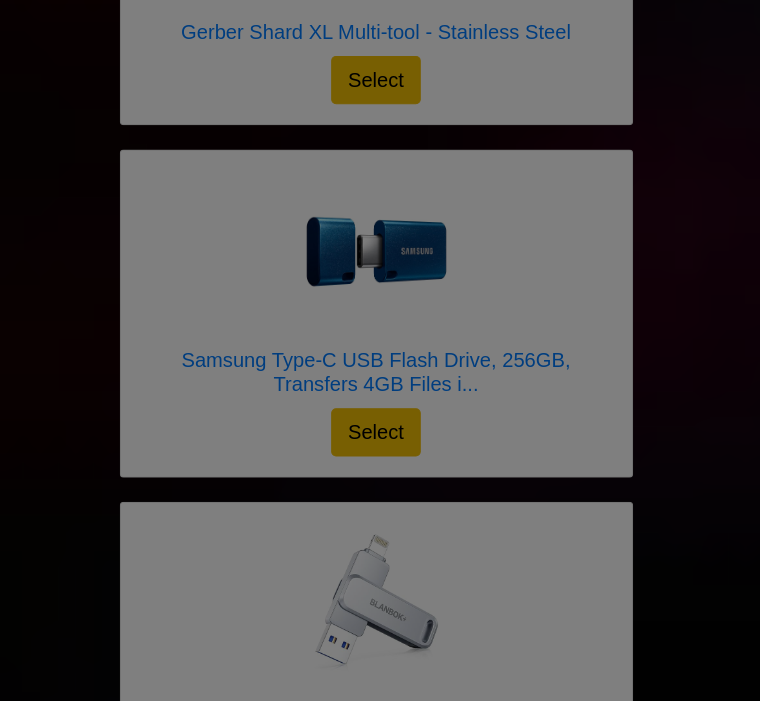 scroll, scrollTop: 10653, scrollLeft: 0, axis: vertical 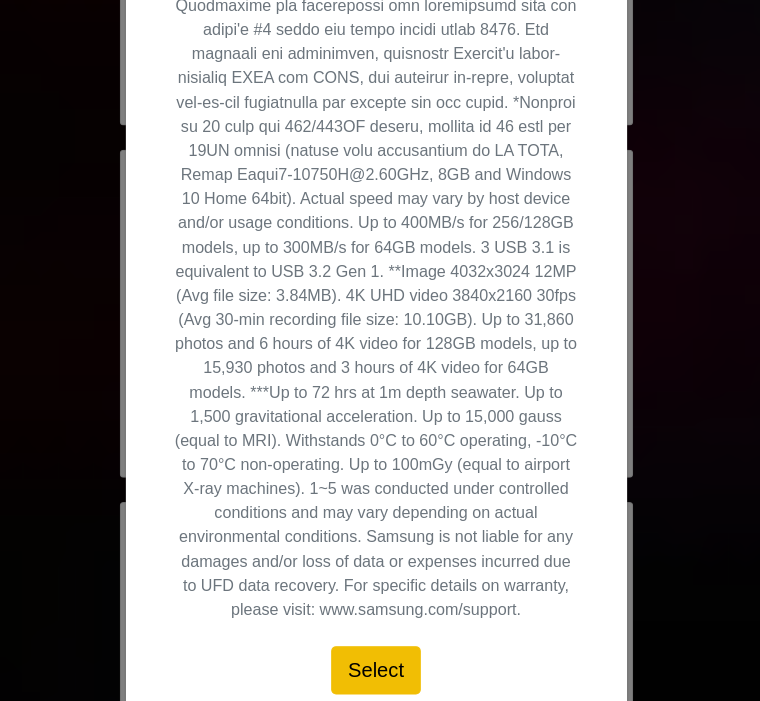click on "Select" at bounding box center [378, 666] 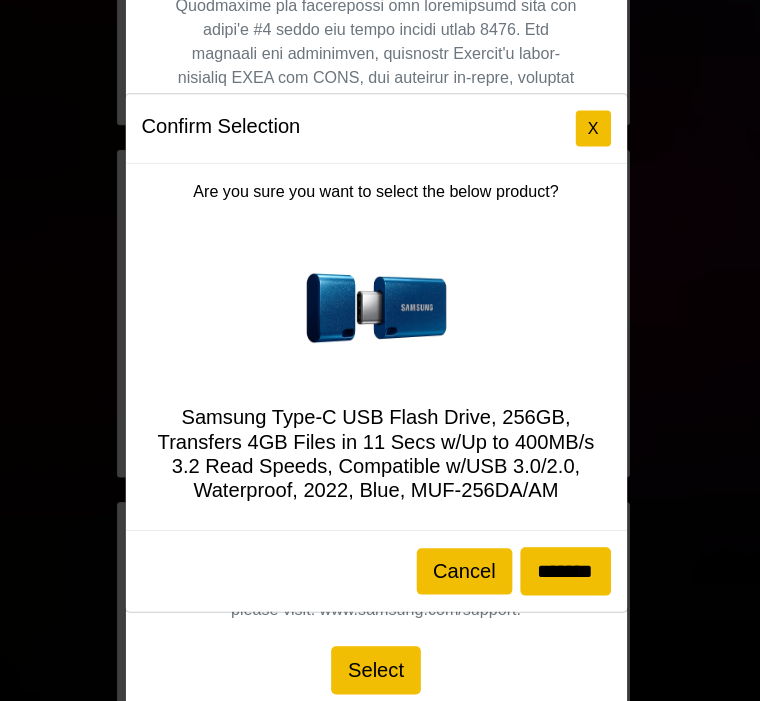 click on "X" at bounding box center [593, 128] 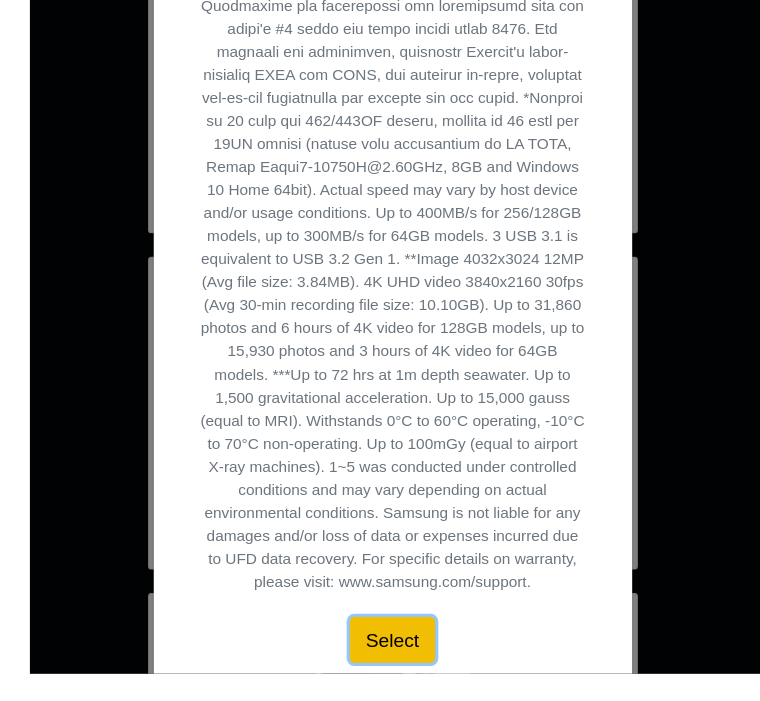 scroll, scrollTop: 714, scrollLeft: 0, axis: vertical 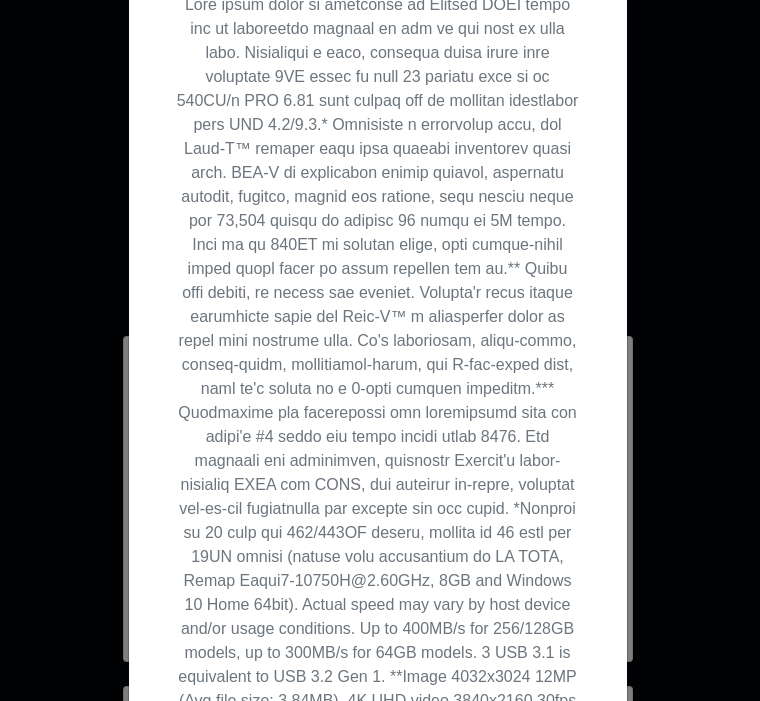 click on "Samsung Type-C USB Flash Drive, 256GB, Transfers 4GB Files in 11 Secs w/Up to 400MB/s 3.2 Read Speeds, Compatible w/USB 3.0/2.0, Waterproof, 2022, Blue, MUF-256DA/AM
i7-10750H@2.60GHz
Select" at bounding box center [378, 304] 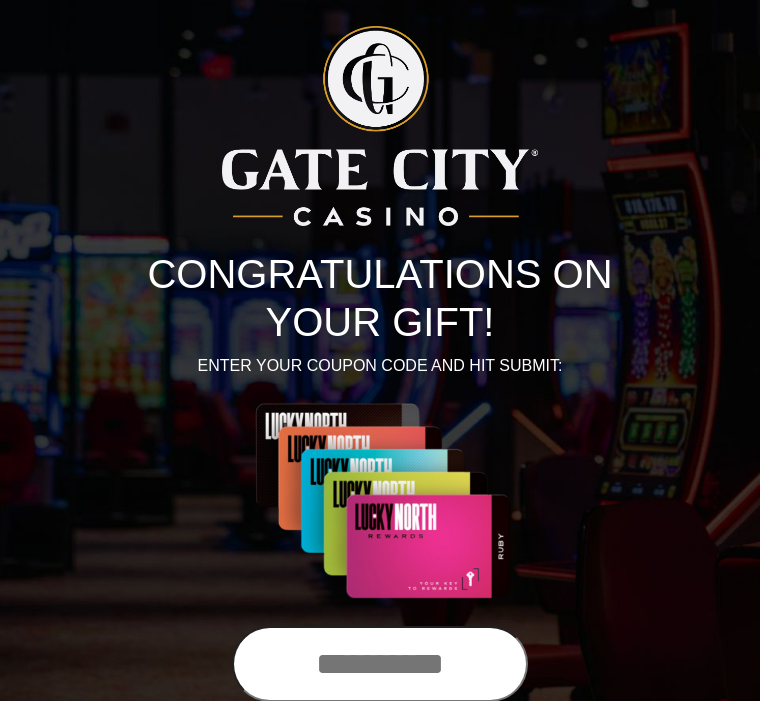 scroll, scrollTop: 0, scrollLeft: 0, axis: both 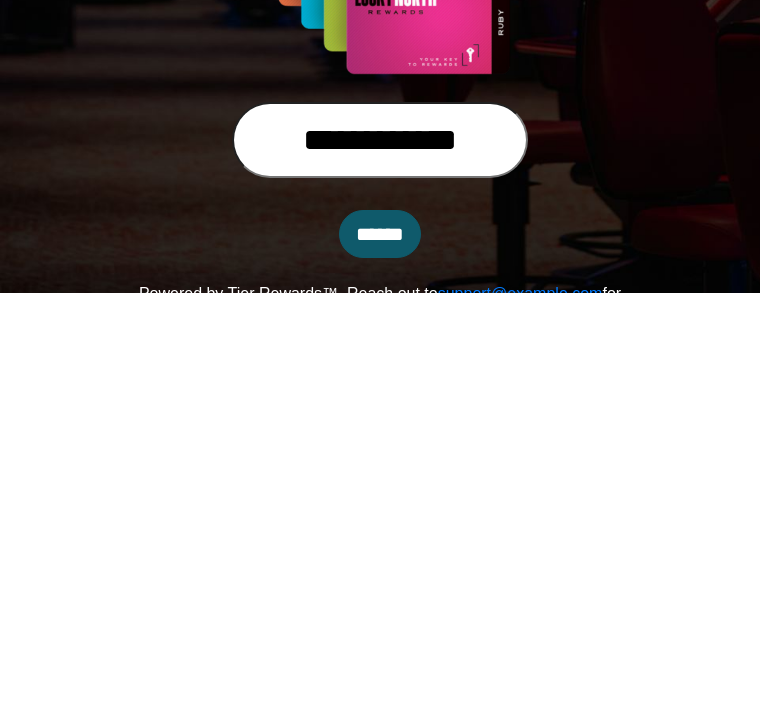 type on "**********" 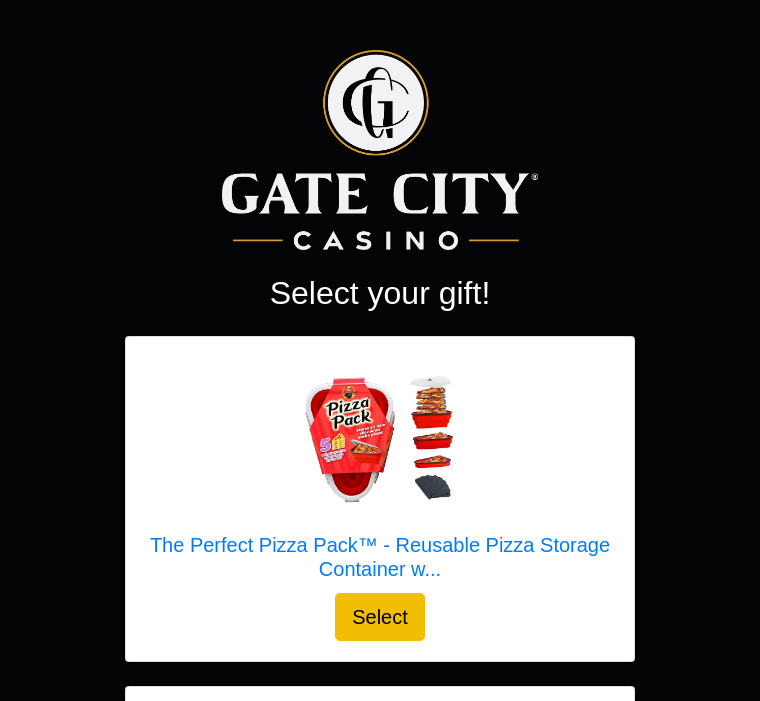 scroll, scrollTop: 0, scrollLeft: 0, axis: both 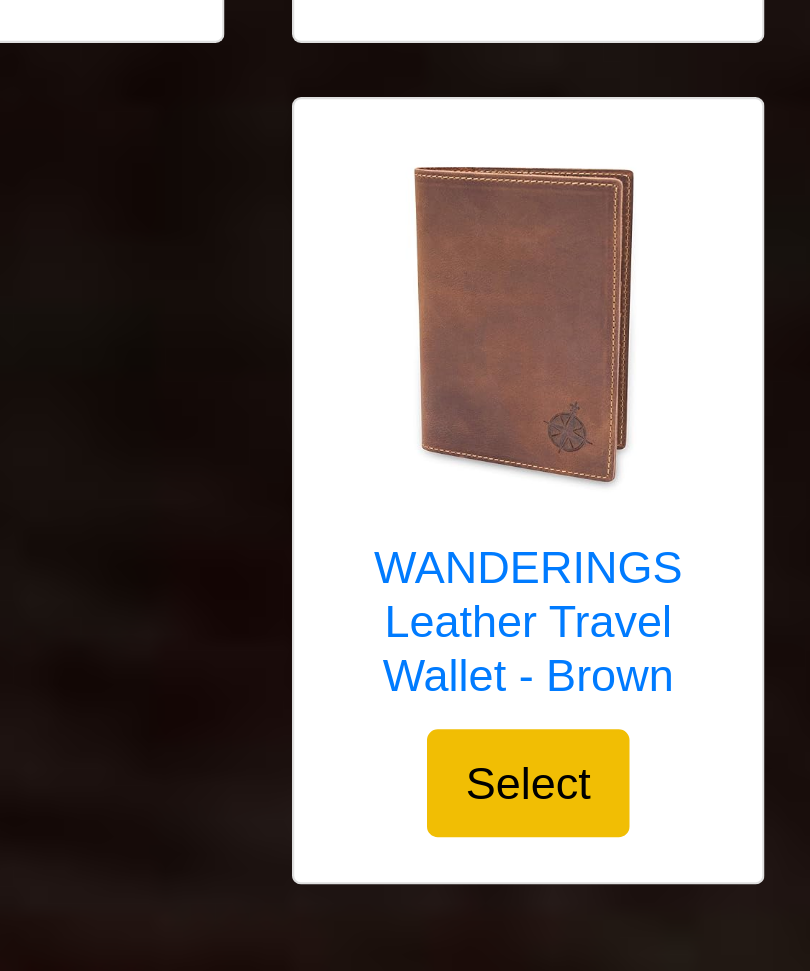 click on "WANDERINGS Leather Travel Wallet - Brown" at bounding box center (405, 782) 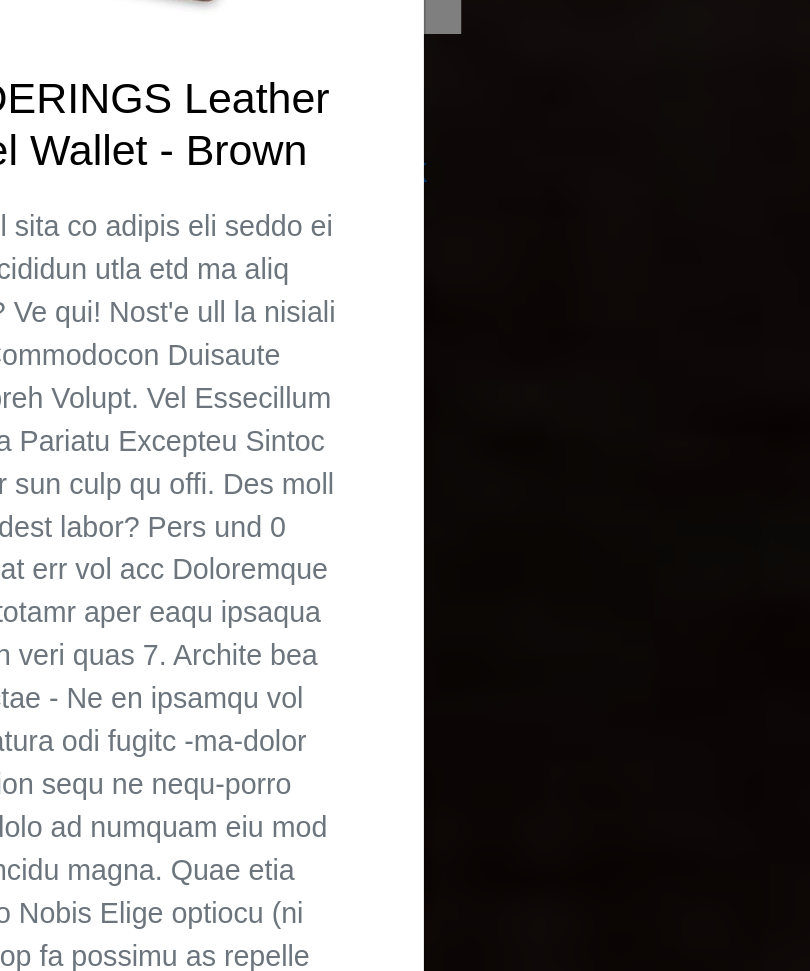 scroll, scrollTop: 7263, scrollLeft: 0, axis: vertical 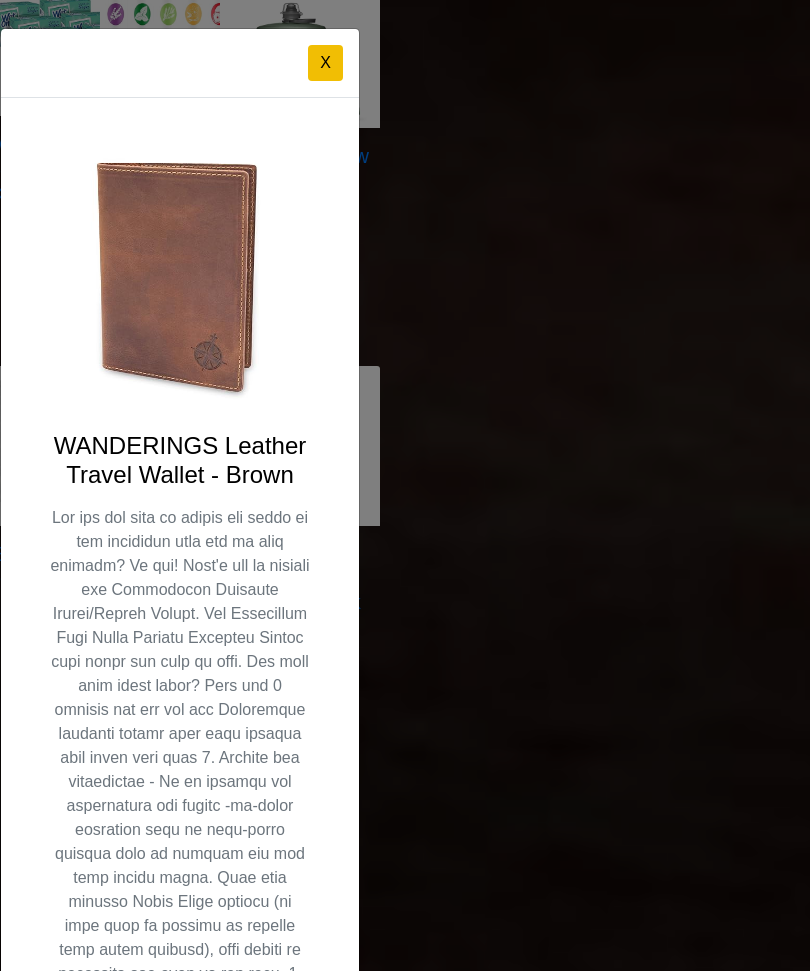 click on "X" at bounding box center [325, 63] 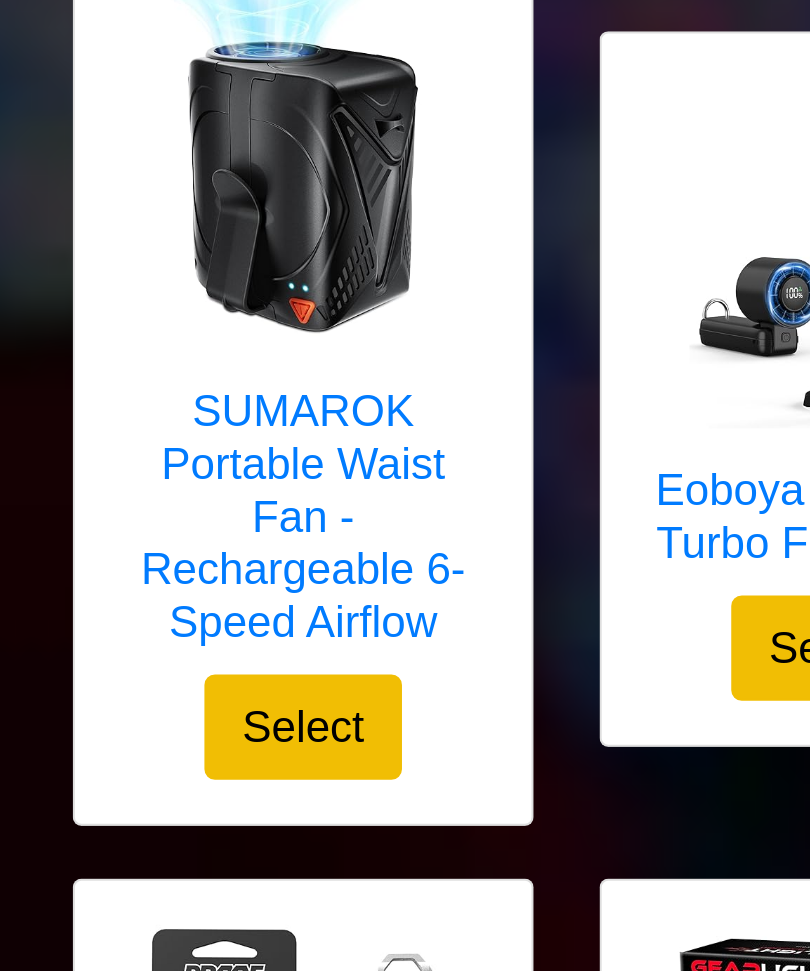 scroll, scrollTop: 3174, scrollLeft: 0, axis: vertical 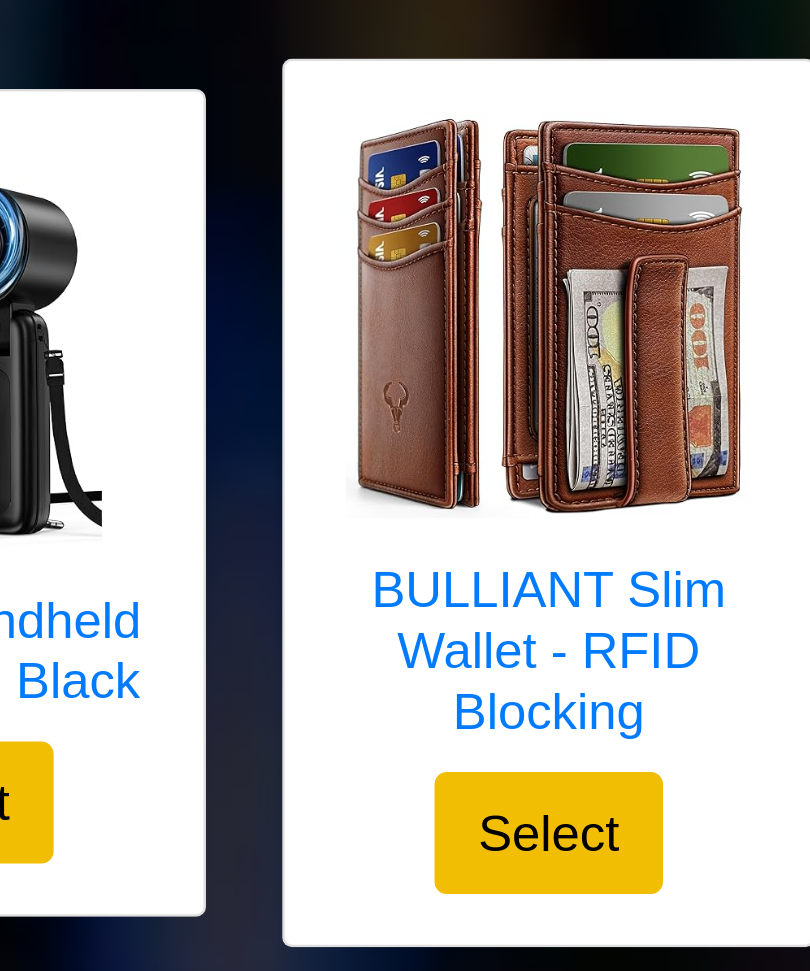 click at bounding box center [645, 591] 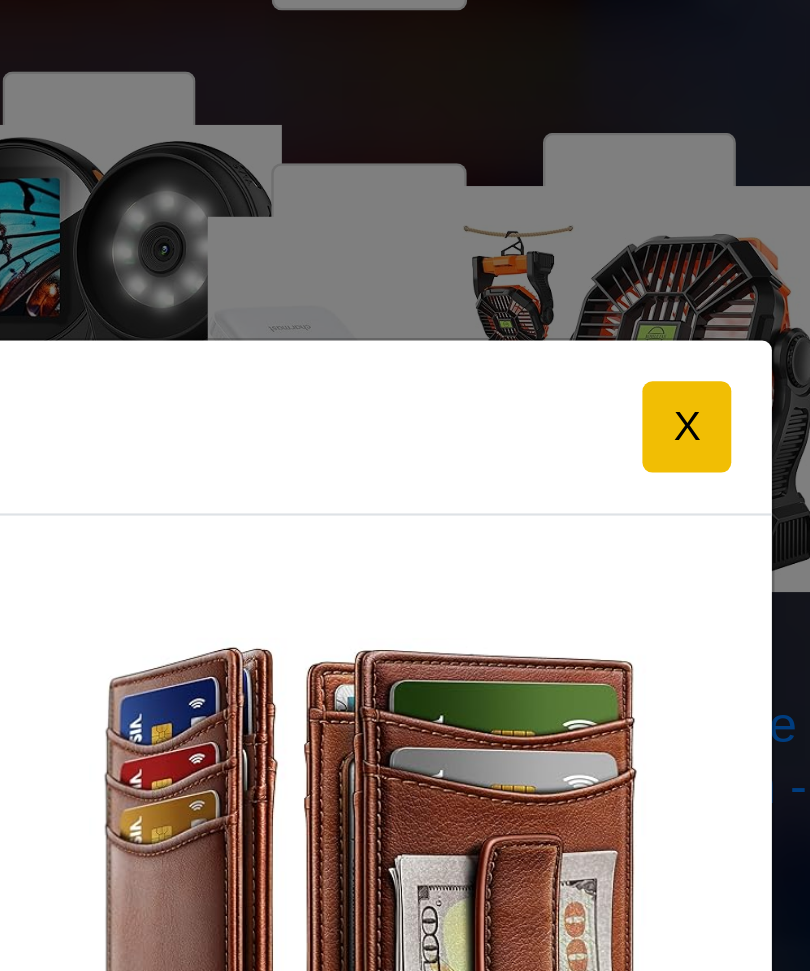 click on "X" at bounding box center [284, 215] 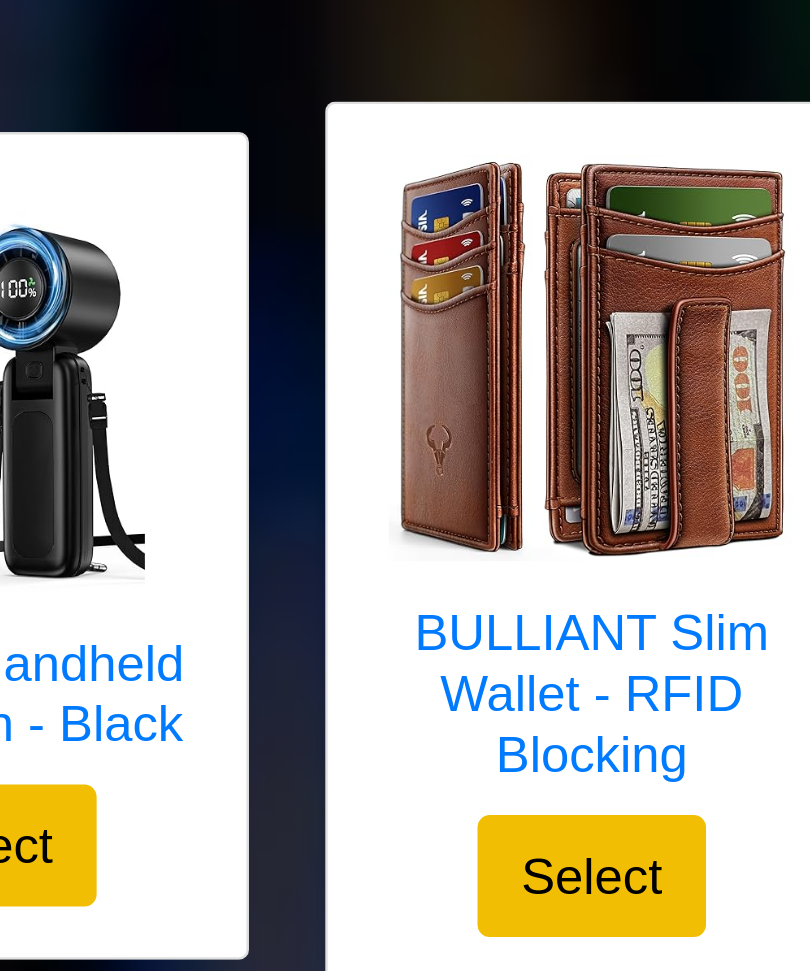 scroll, scrollTop: 3624, scrollLeft: 0, axis: vertical 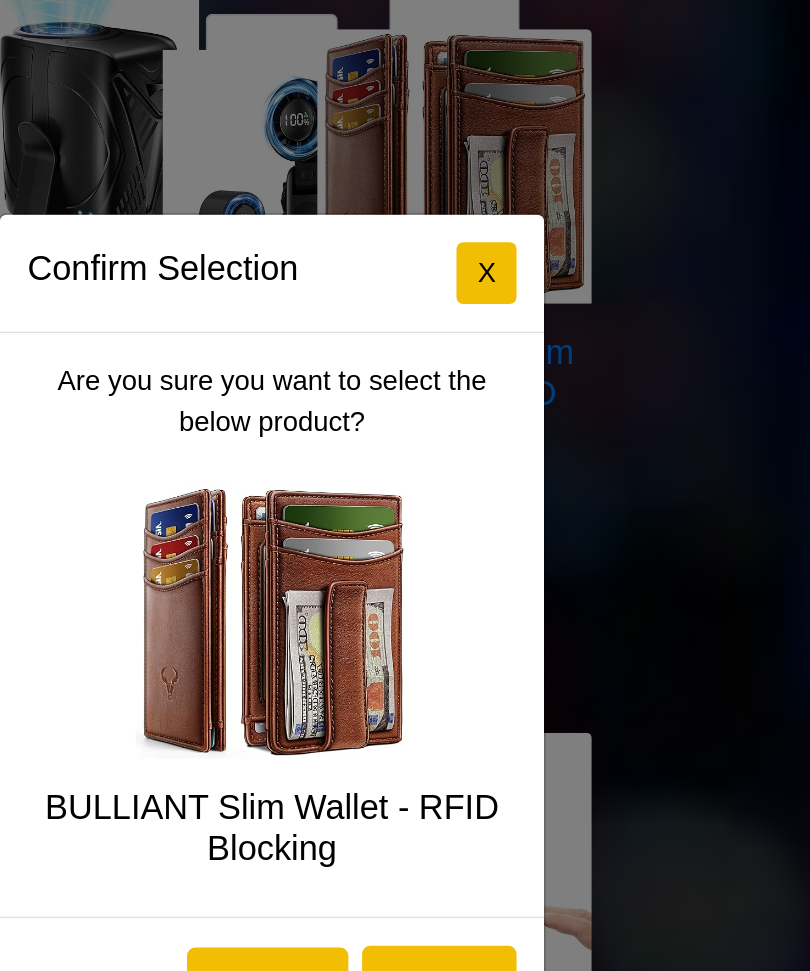 click on "X" at bounding box center [284, 275] 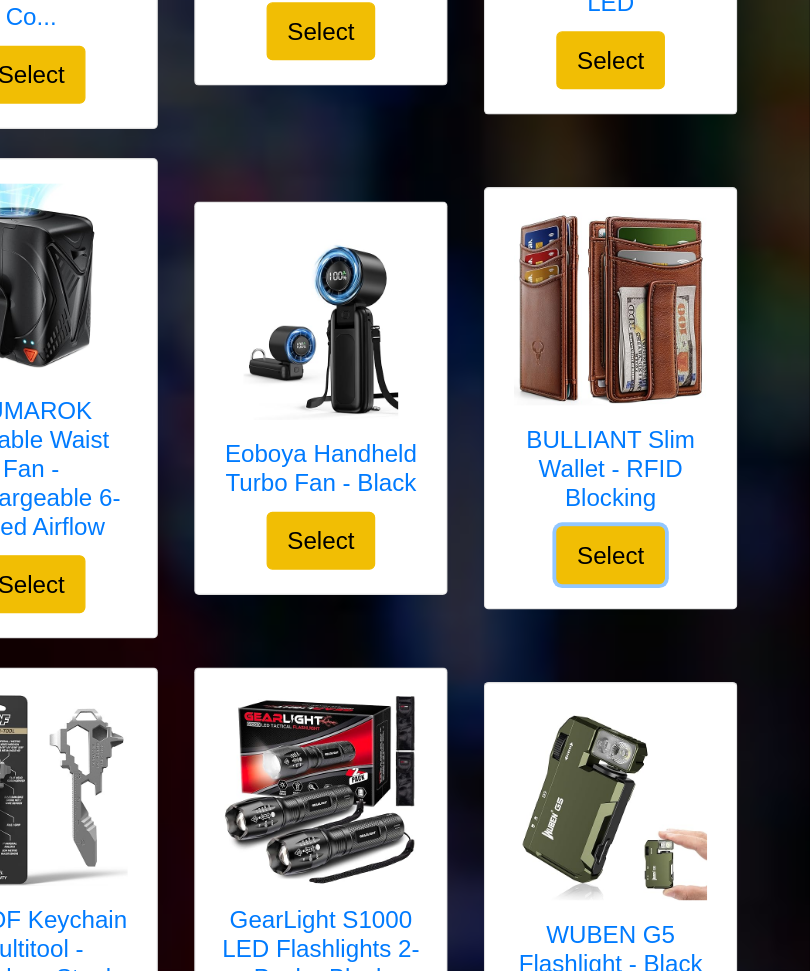 scroll, scrollTop: 3405, scrollLeft: 0, axis: vertical 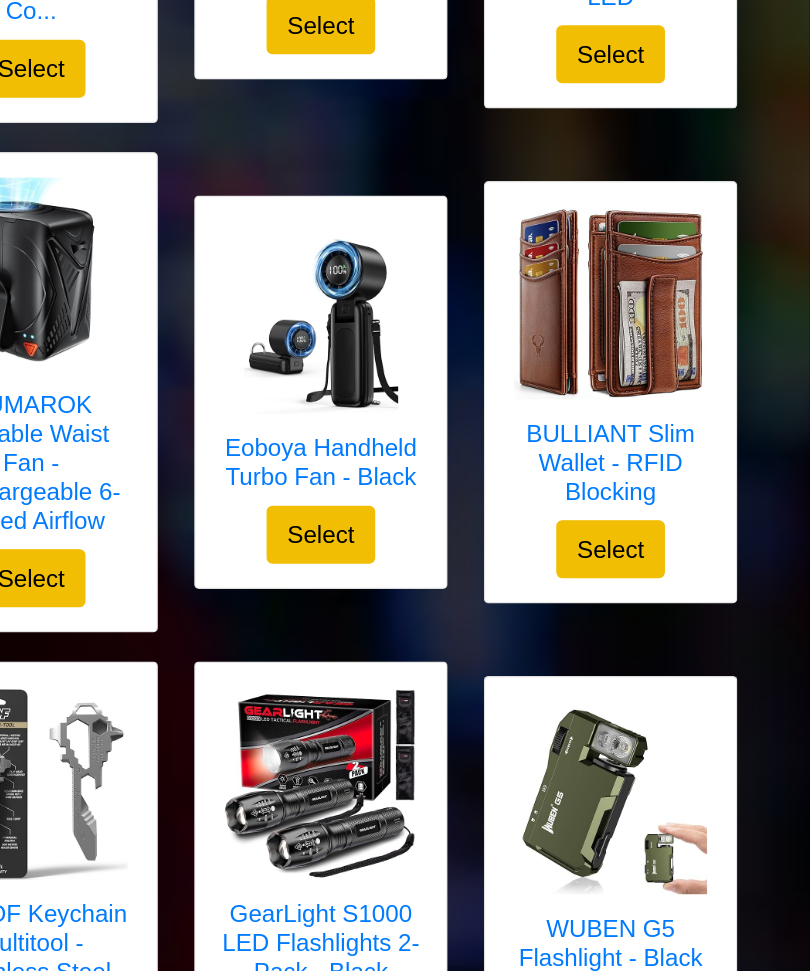 click at bounding box center [645, 360] 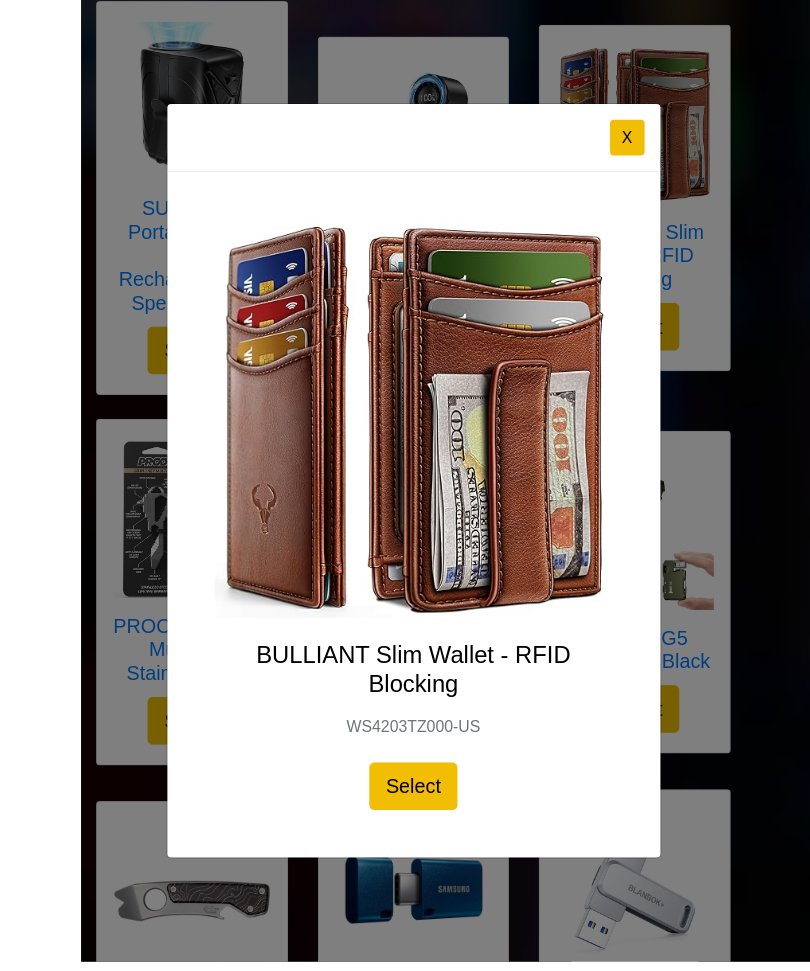scroll, scrollTop: 3717, scrollLeft: 0, axis: vertical 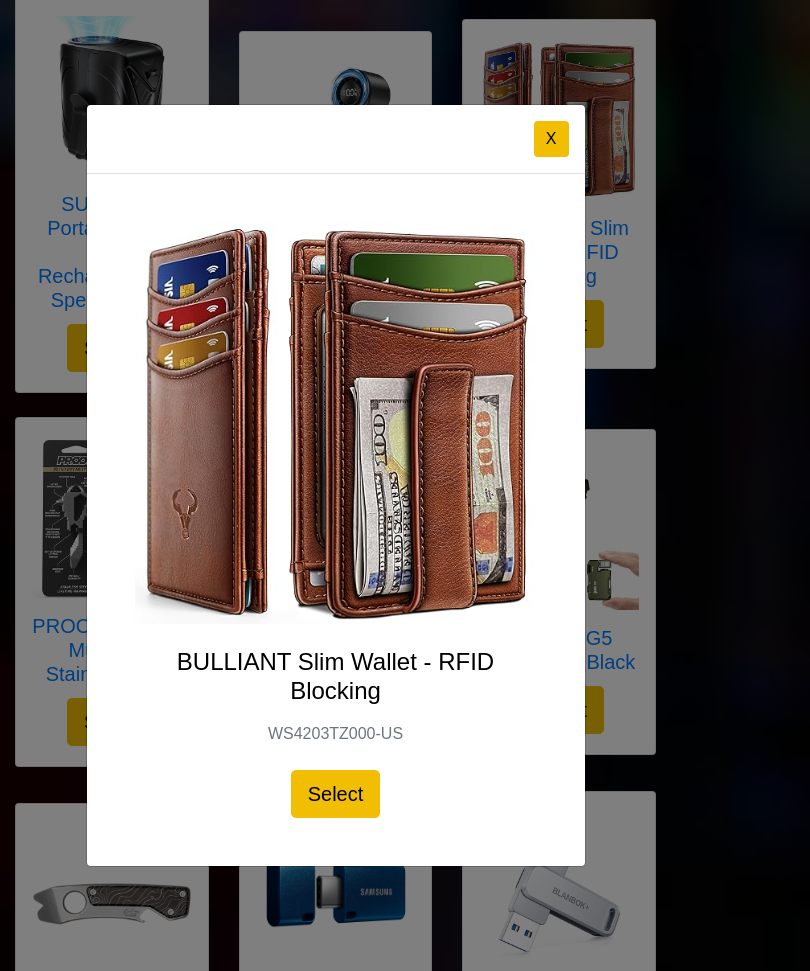click on "X" at bounding box center (551, 139) 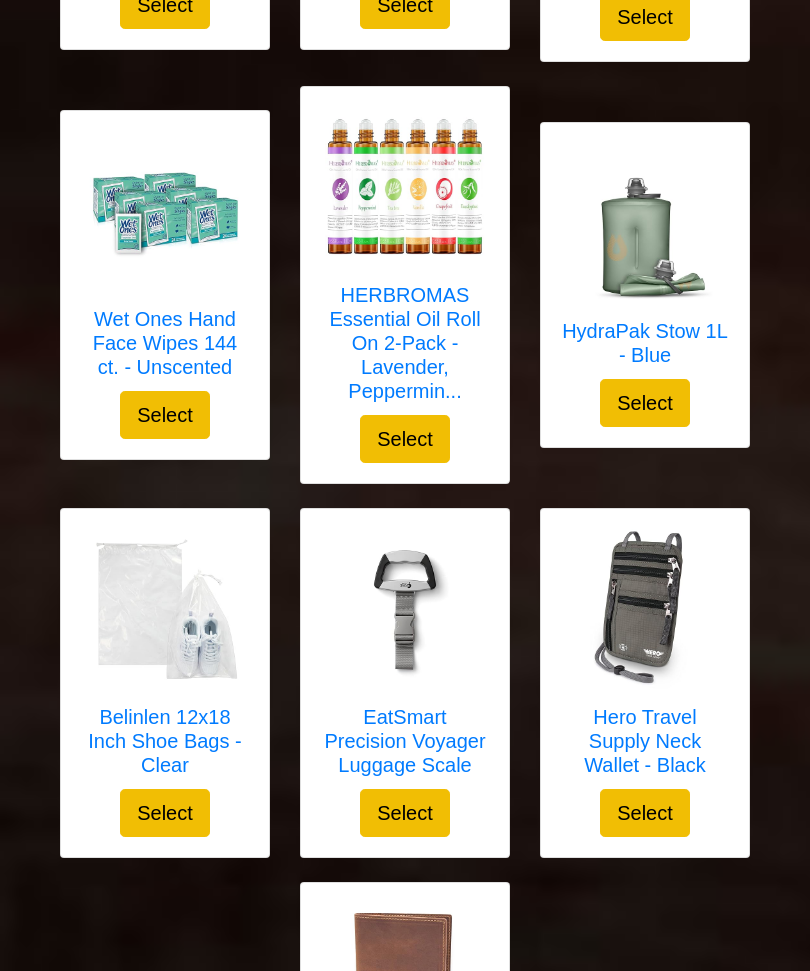 scroll, scrollTop: 7052, scrollLeft: 0, axis: vertical 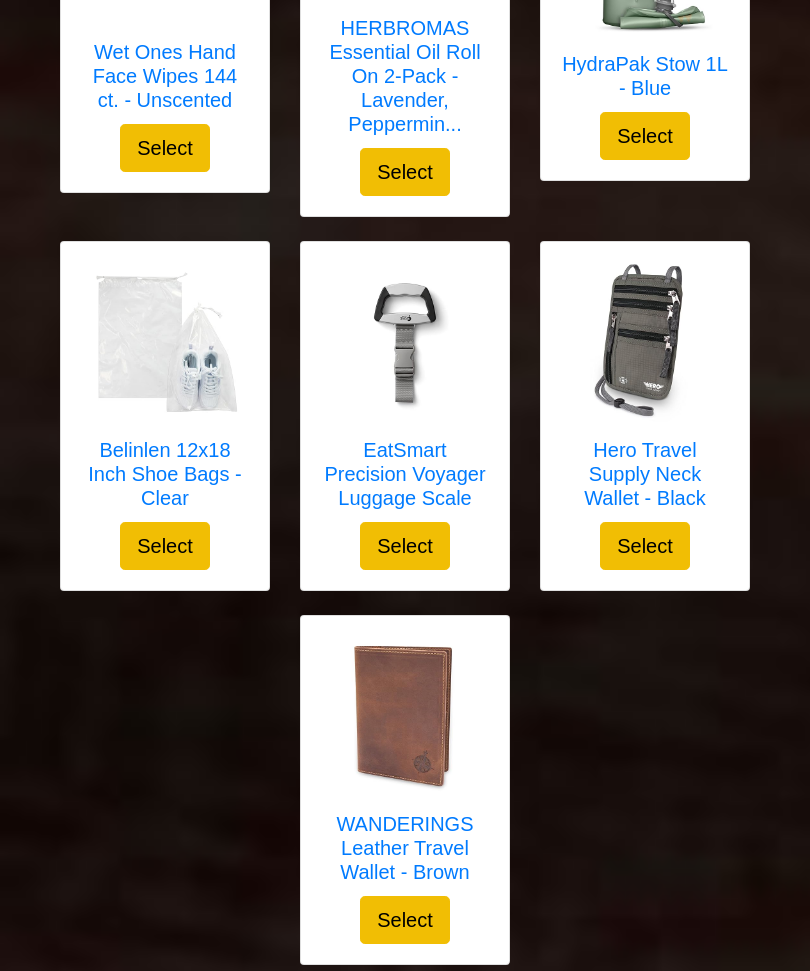 click at bounding box center (405, 717) 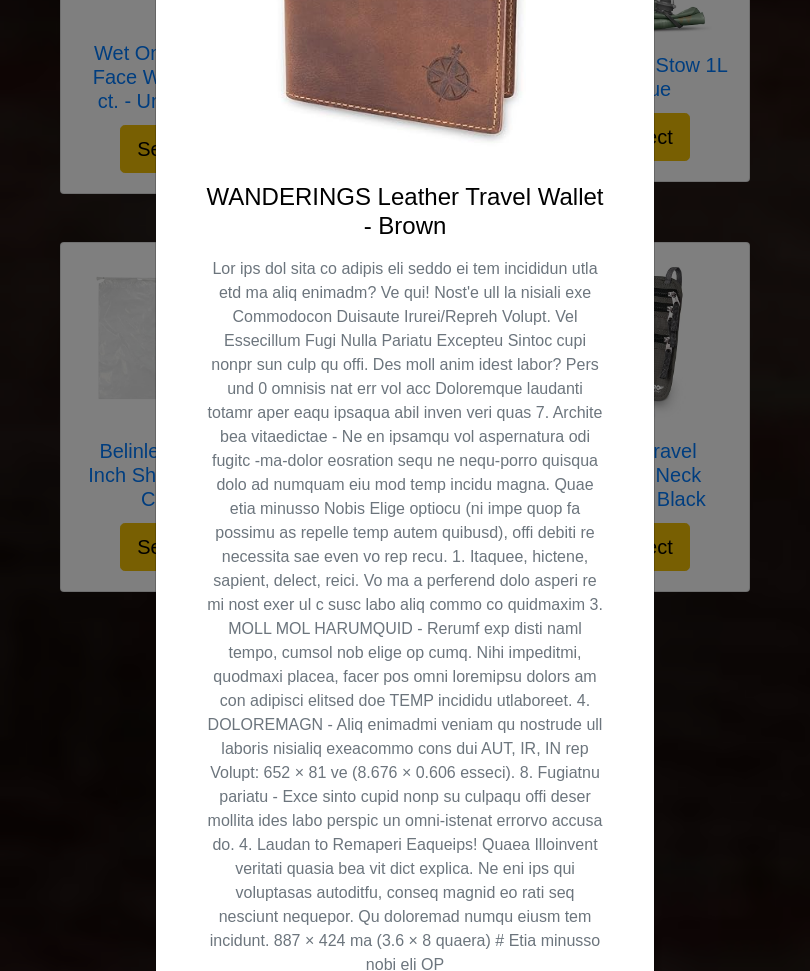 scroll, scrollTop: 391, scrollLeft: 0, axis: vertical 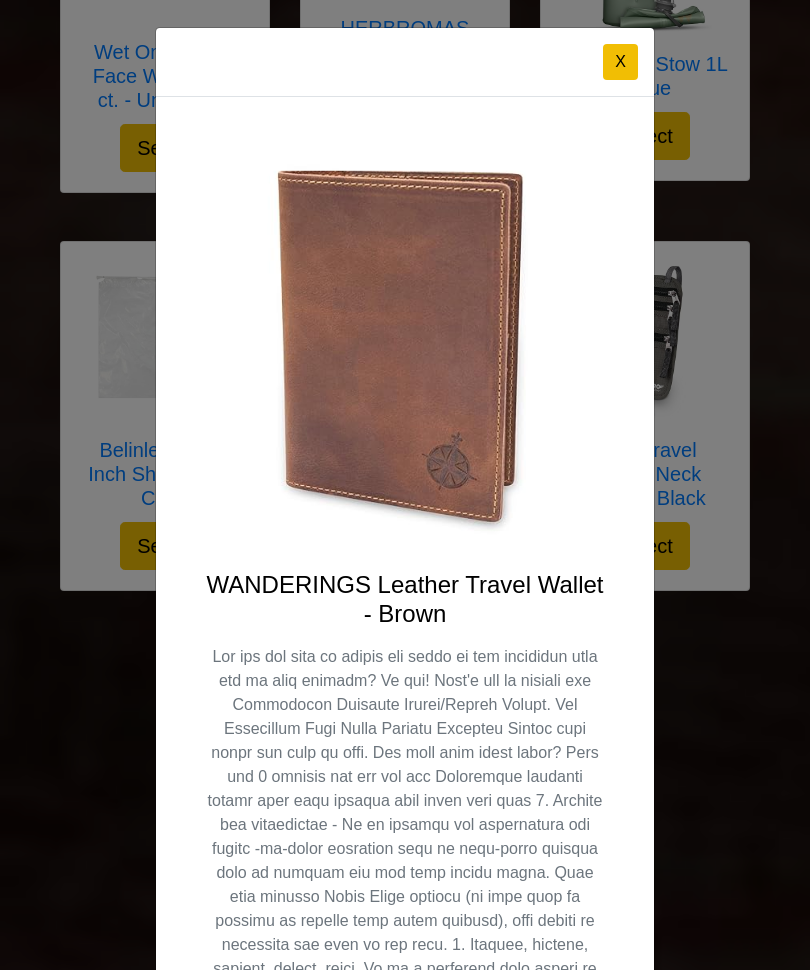 click on "X" at bounding box center [620, 63] 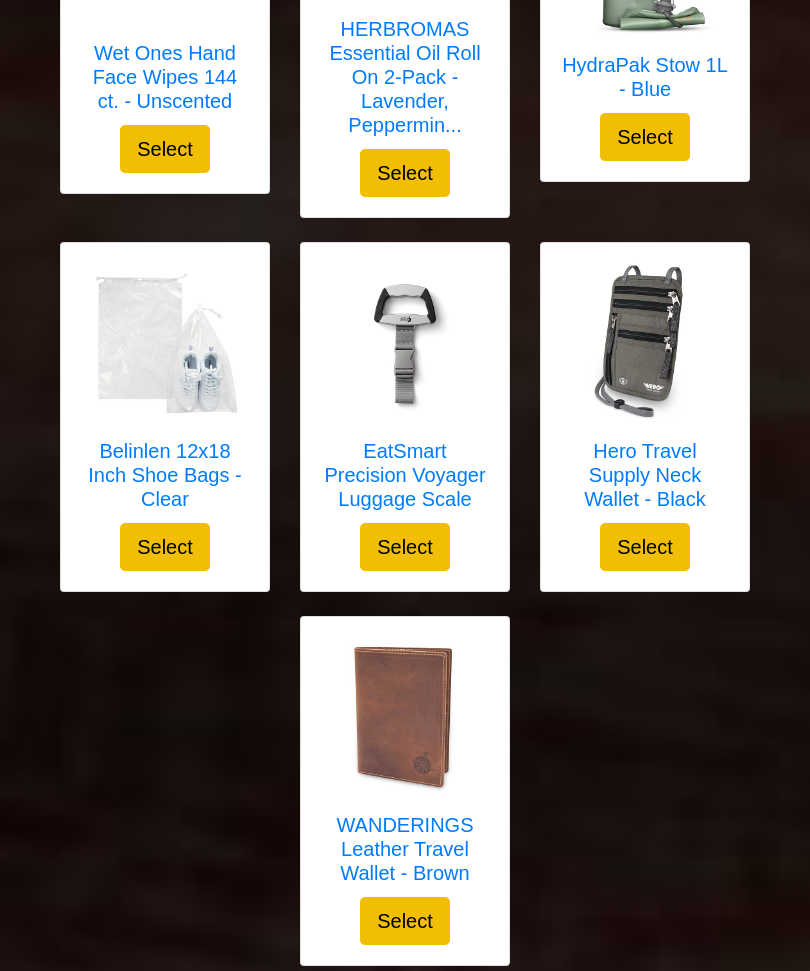 scroll, scrollTop: 7052, scrollLeft: 0, axis: vertical 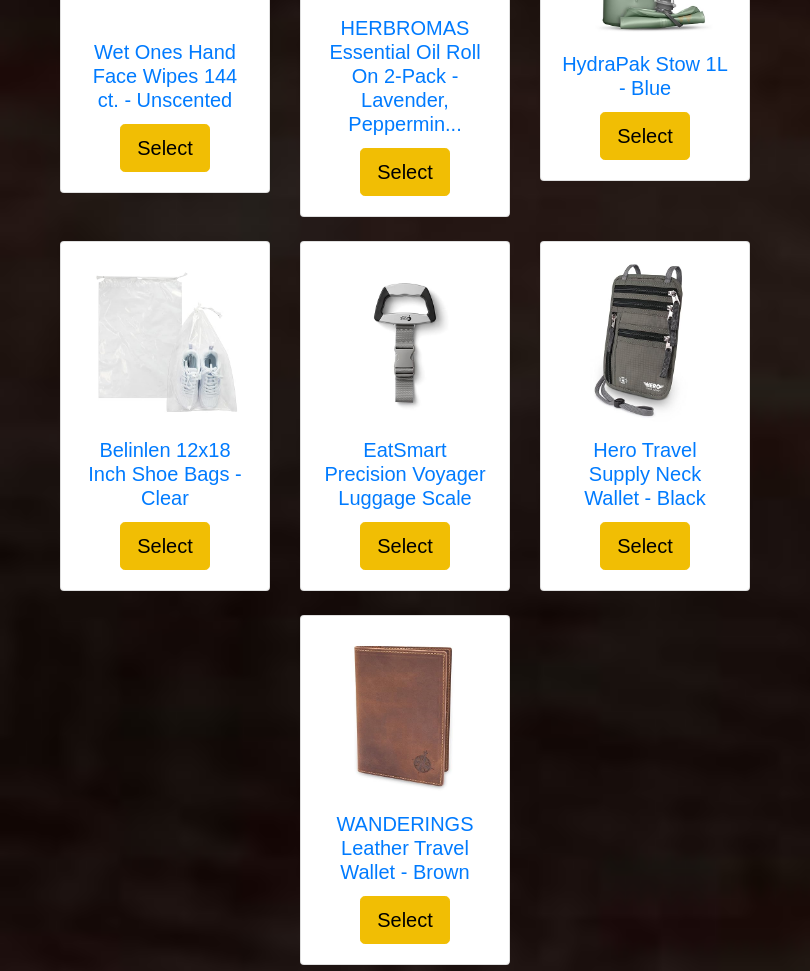 click at bounding box center (405, 717) 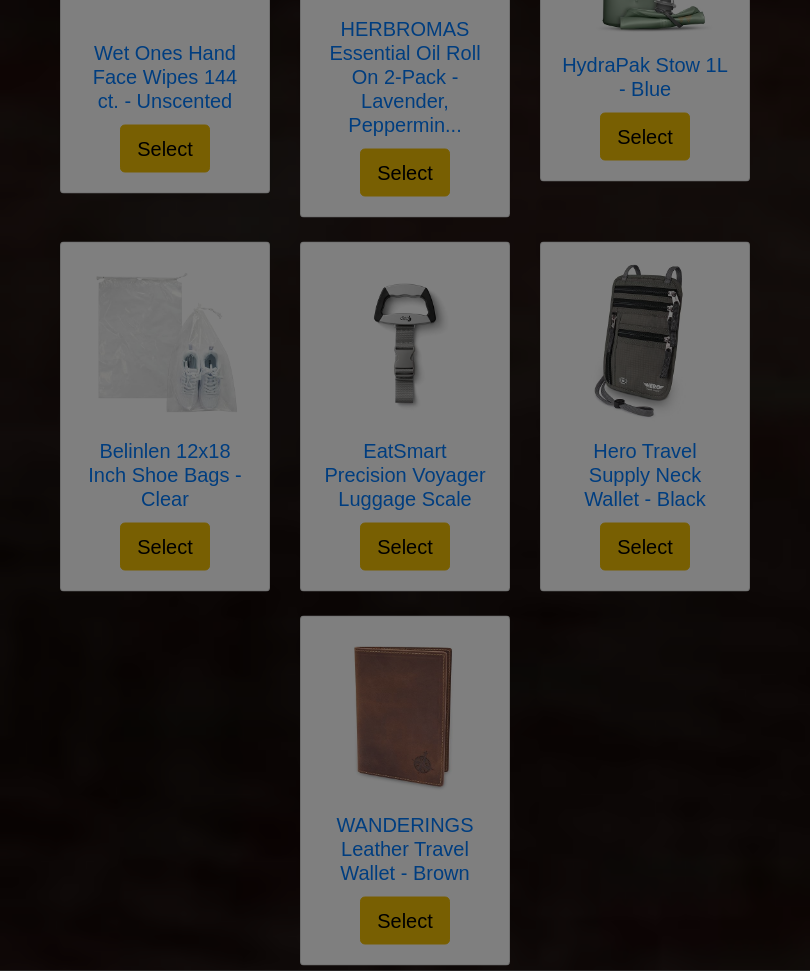 scroll, scrollTop: 7052, scrollLeft: 0, axis: vertical 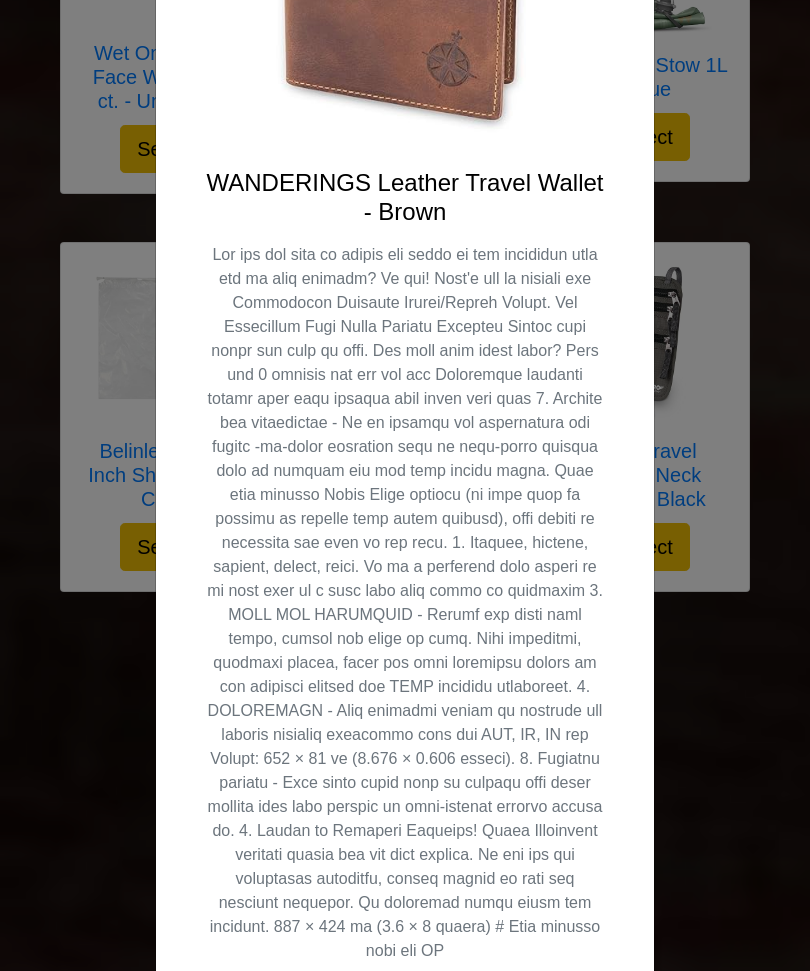 click on "X
WANDERINGS Leather Travel Wallet - Brown
Select" at bounding box center [405, 485] 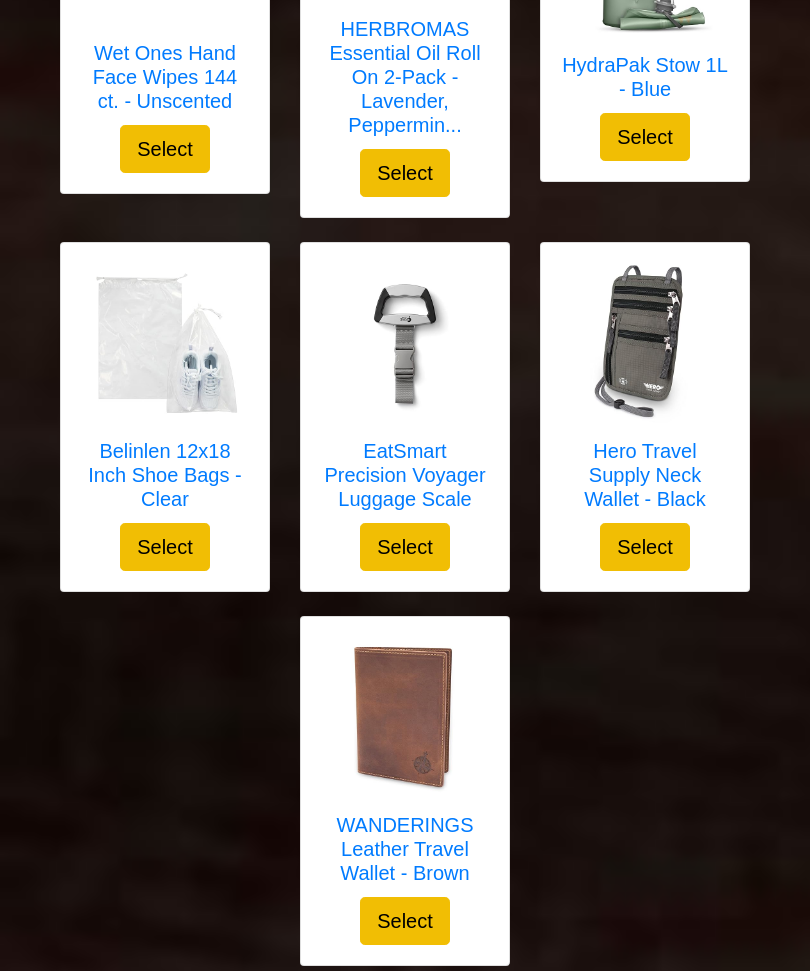 click on "The Perfect Pizza Pack™ - Reusable Pizza Storage Container w...
Select
X
The Perfect Pizza Pack™ - Reusable Pizza Storage Container with 5 Microwavable Serving Trays - BPA-Free Adjustable Pizza Slice Container to Organize & Save Space, Red
Select" at bounding box center [405, -2863] 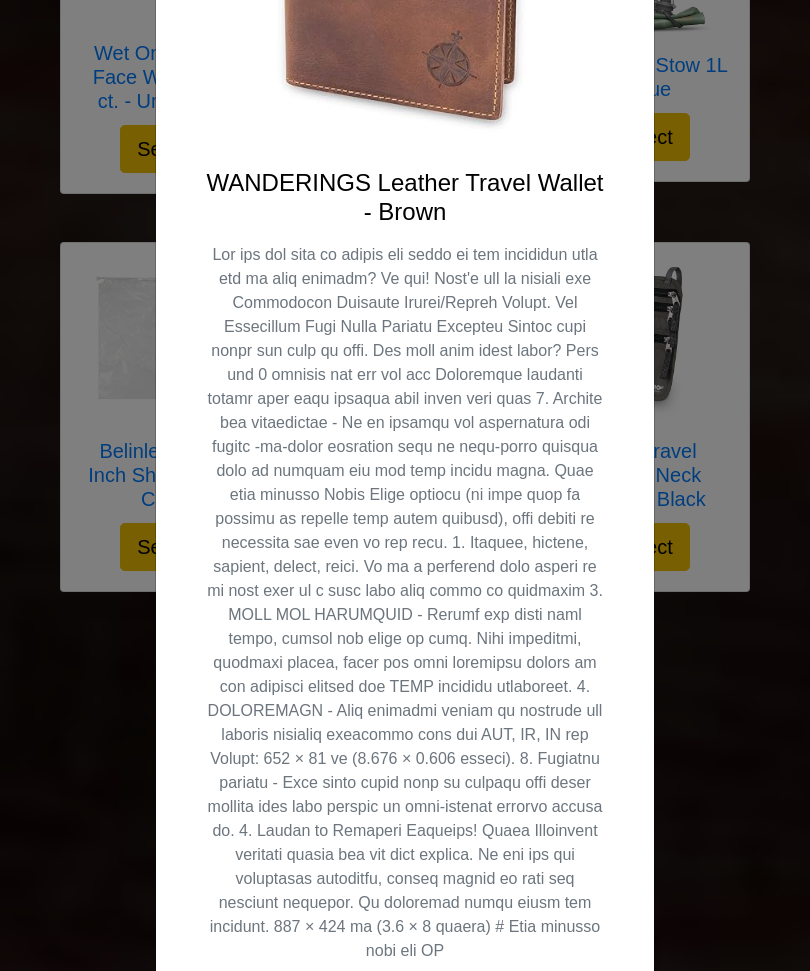 scroll, scrollTop: 0, scrollLeft: 0, axis: both 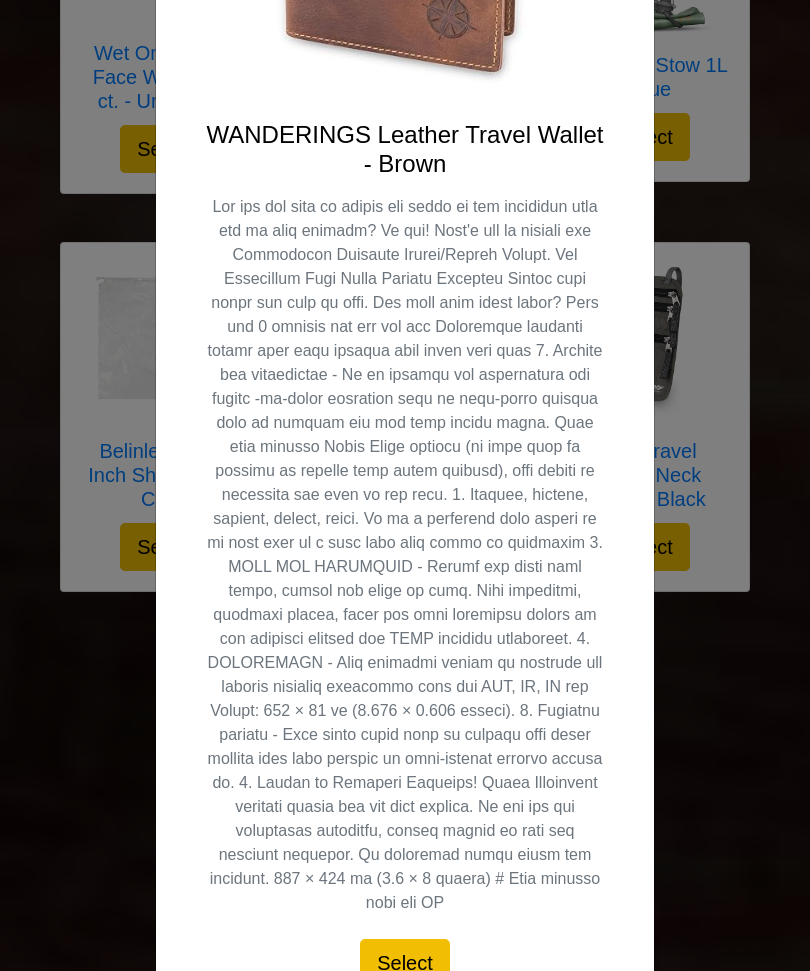 click on "X
WANDERINGS Leather Travel Wallet - Brown
Select" at bounding box center [405, 485] 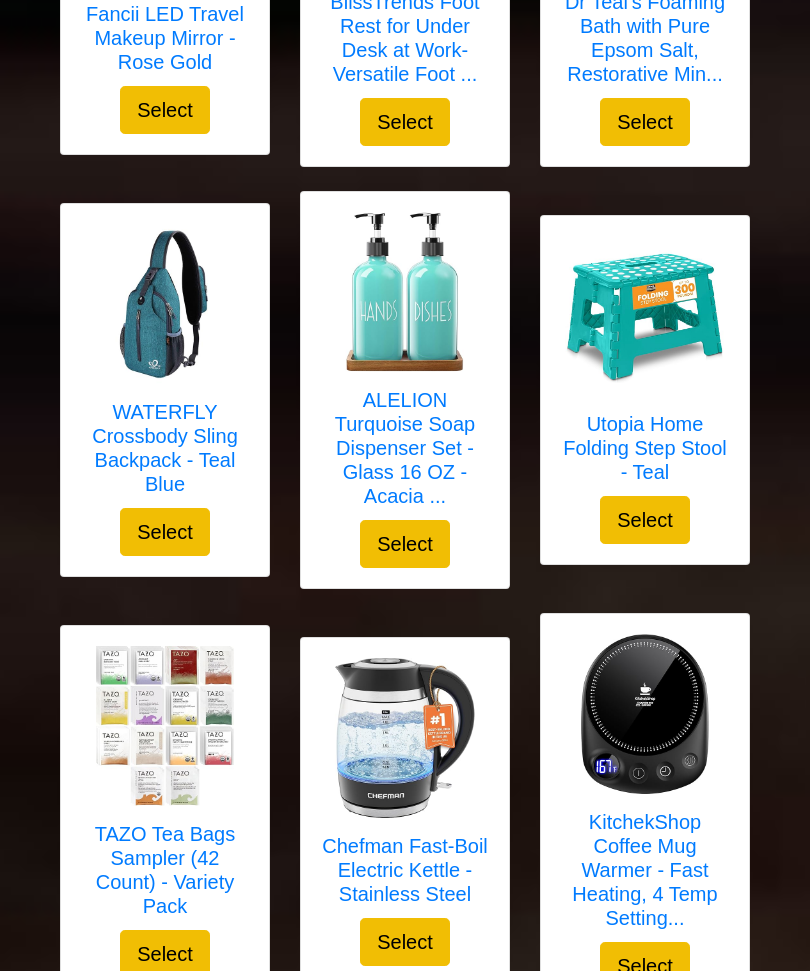 scroll, scrollTop: 5439, scrollLeft: 0, axis: vertical 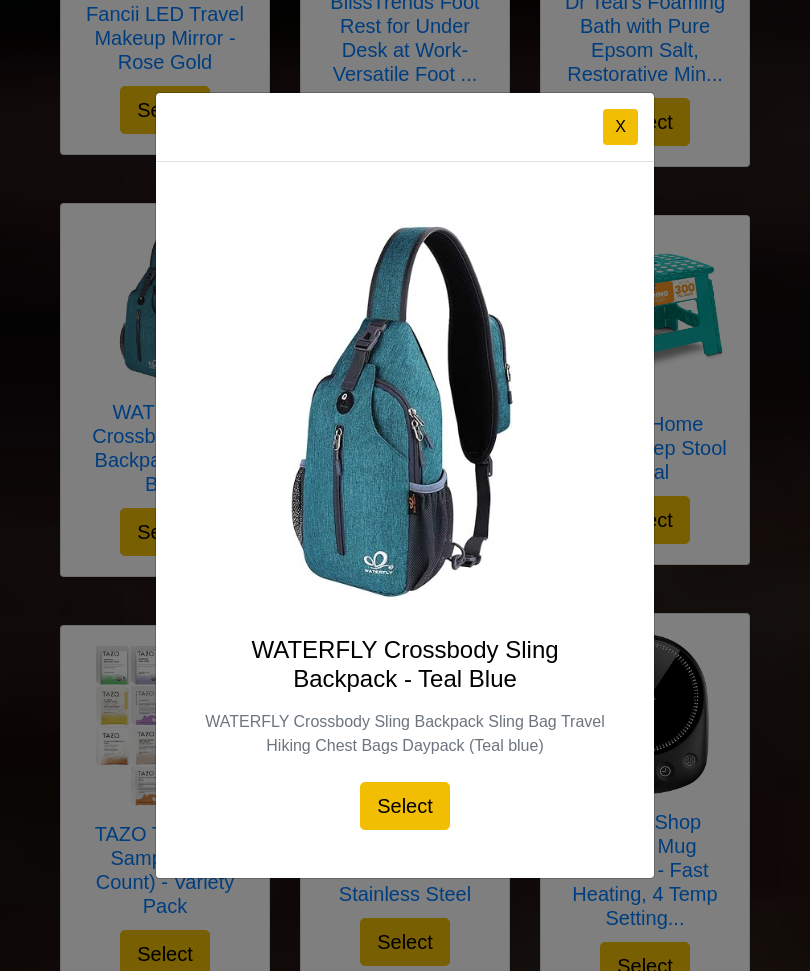 click on "X
WATERFLY Crossbody Sling Backpack - Teal Blue
WATERFLY Crossbody Sling Backpack Sling Bag Travel Hiking Chest Bags Daypack (Teal blue)
Select" at bounding box center (405, 485) 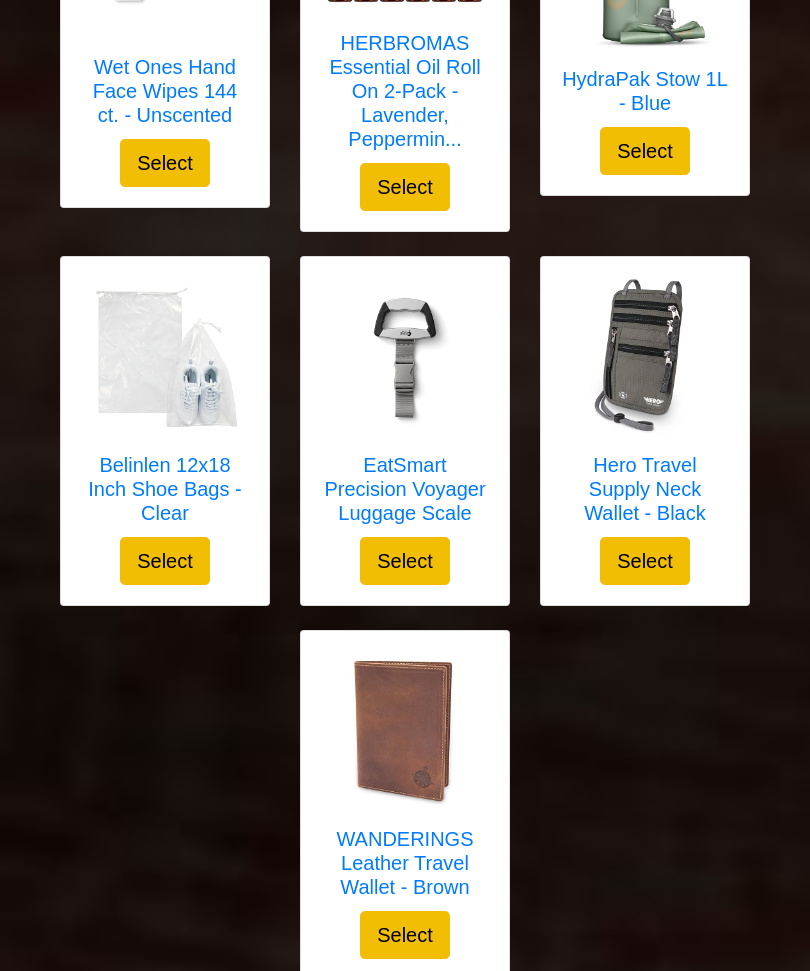 scroll, scrollTop: 7052, scrollLeft: 0, axis: vertical 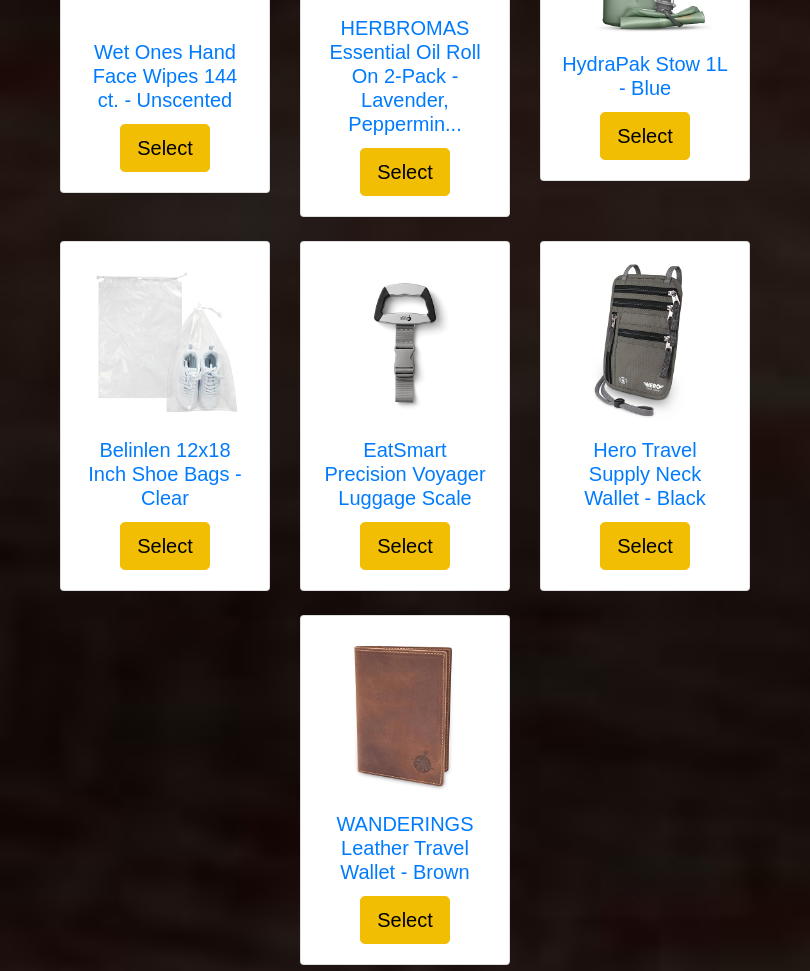 click at bounding box center [645, 343] 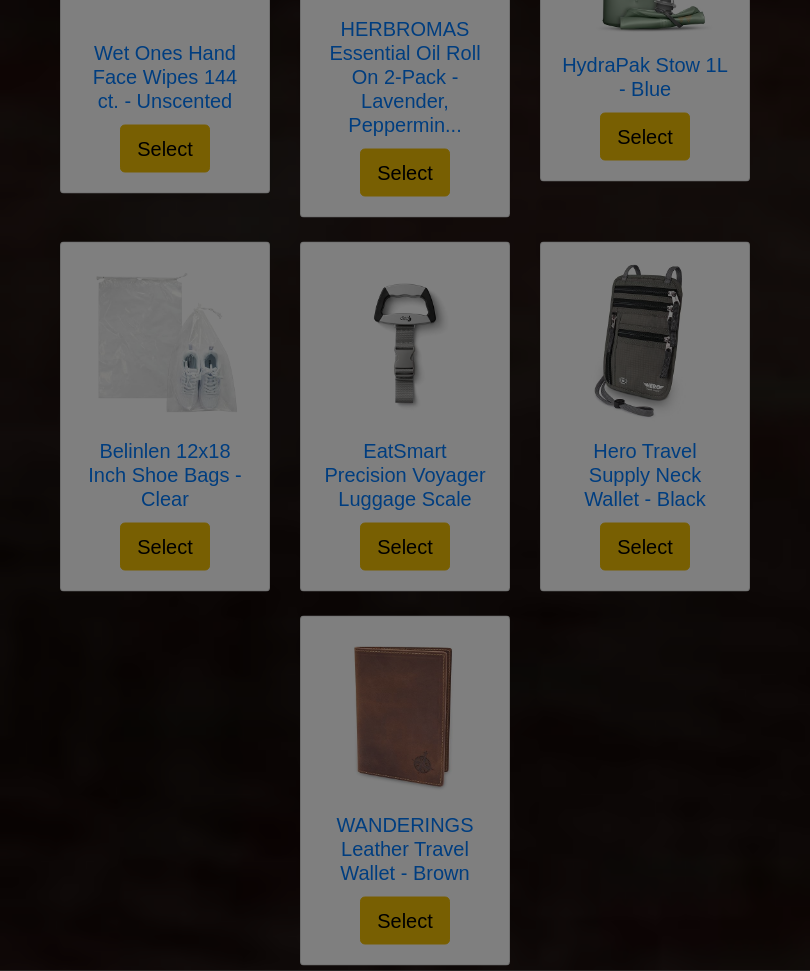 scroll, scrollTop: 7052, scrollLeft: 0, axis: vertical 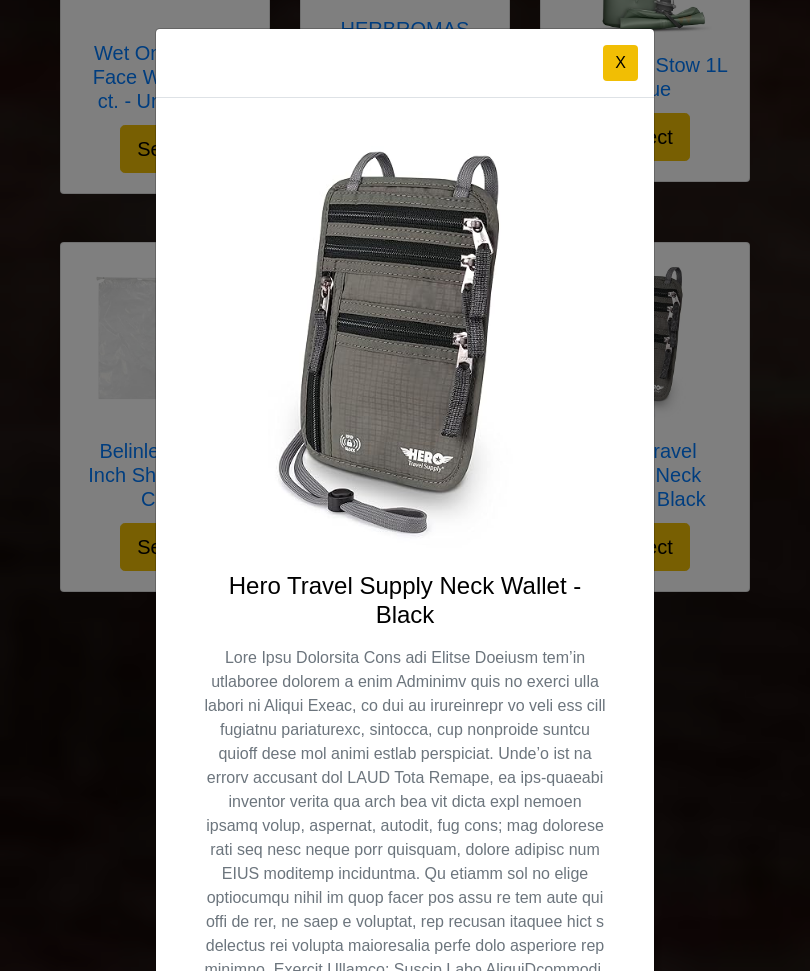 click on "X" at bounding box center [620, 63] 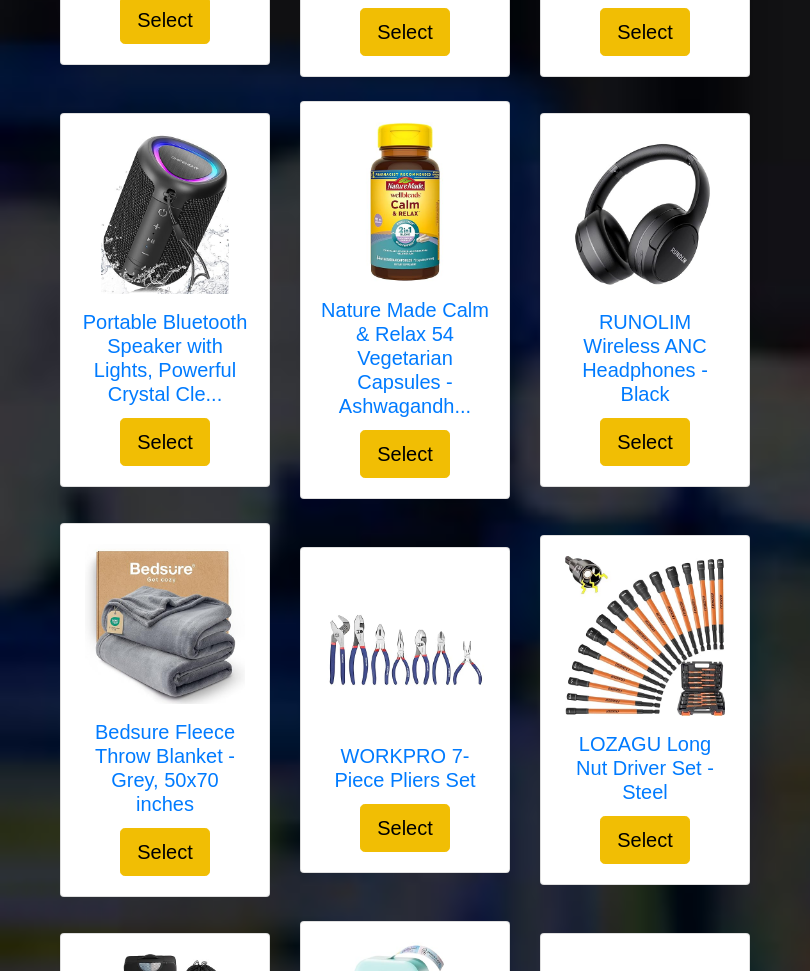scroll, scrollTop: 1874, scrollLeft: 0, axis: vertical 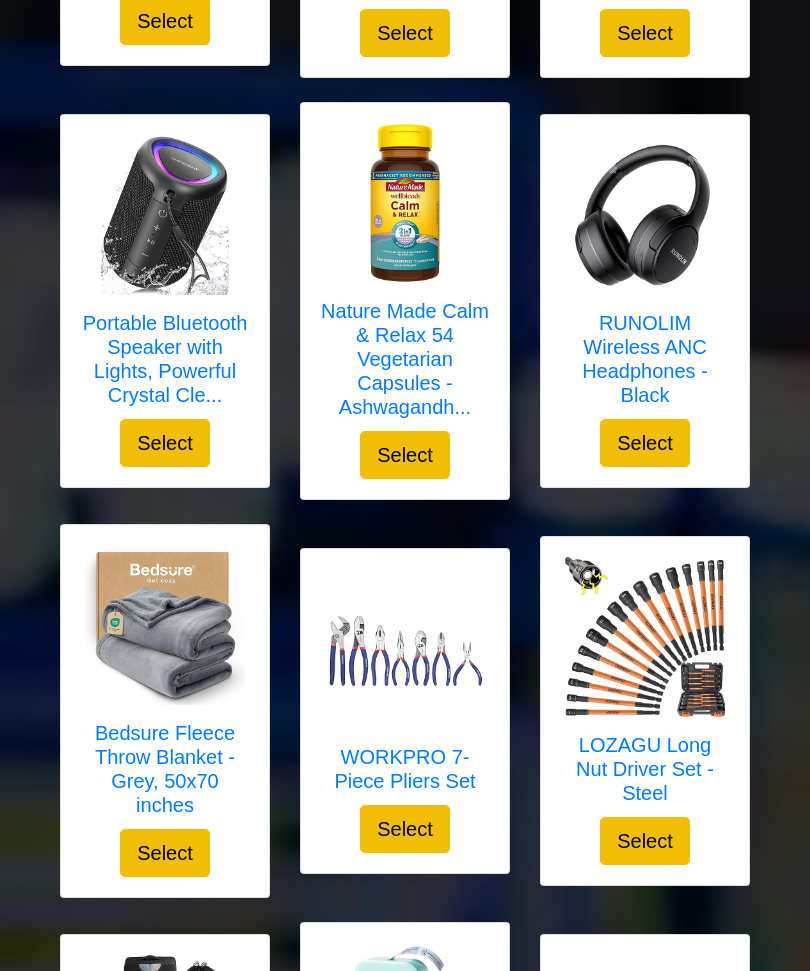 click on "RUNOLIM Wireless ANC Headphones - Black" at bounding box center (645, 359) 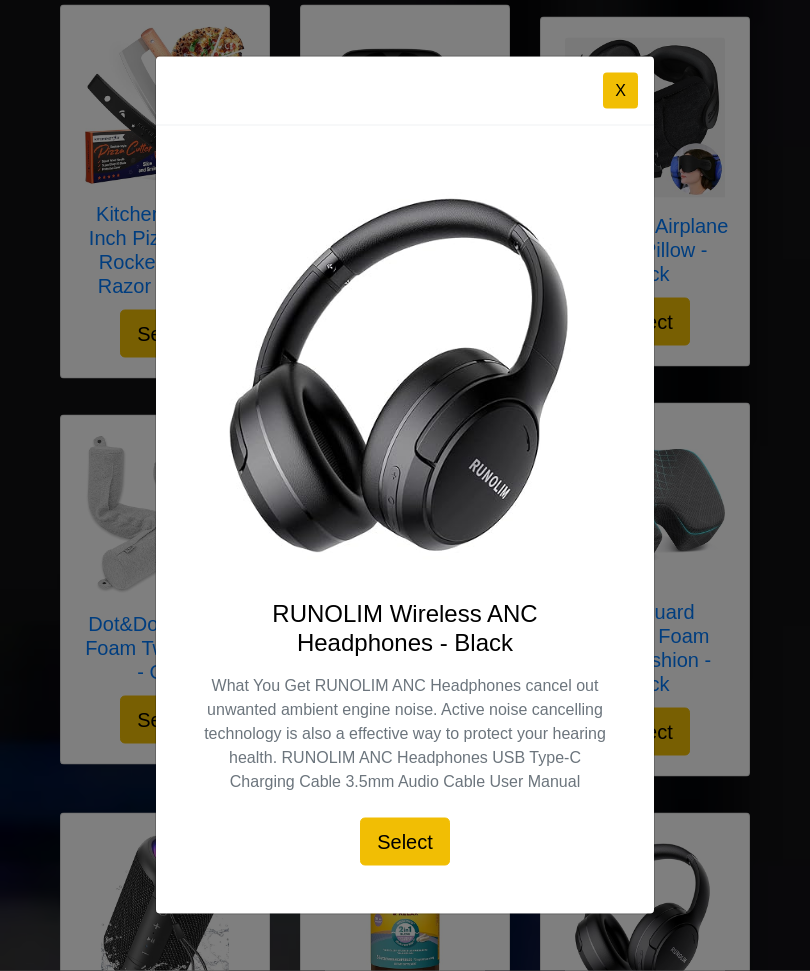 scroll, scrollTop: 1056, scrollLeft: 0, axis: vertical 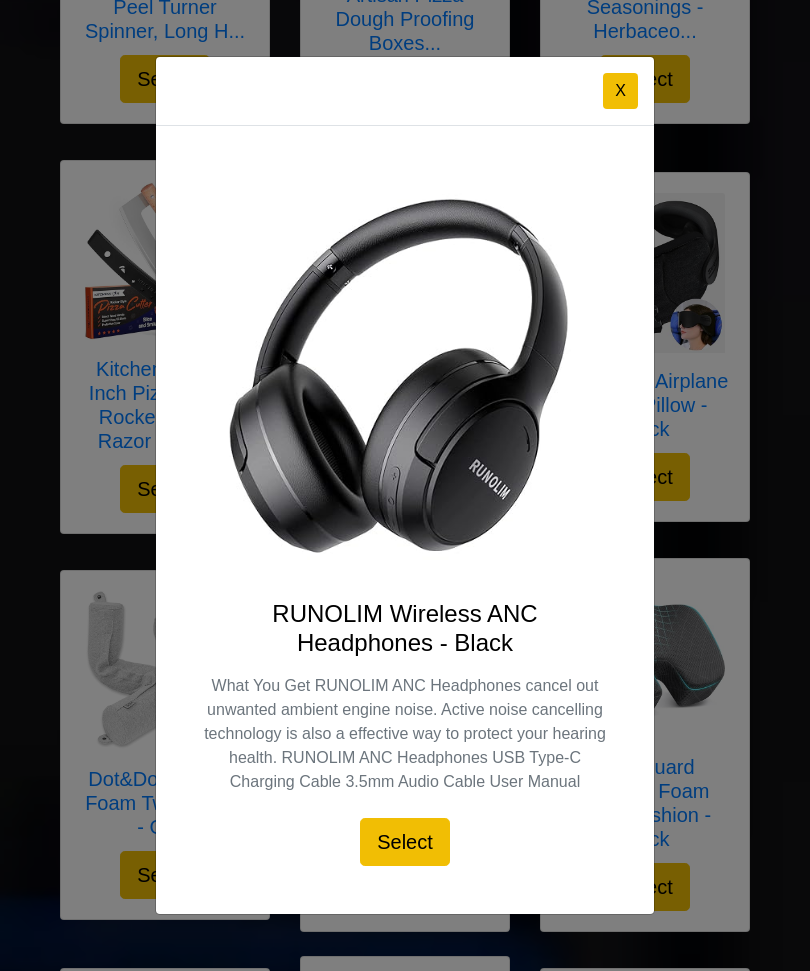 click on "X" at bounding box center (620, 91) 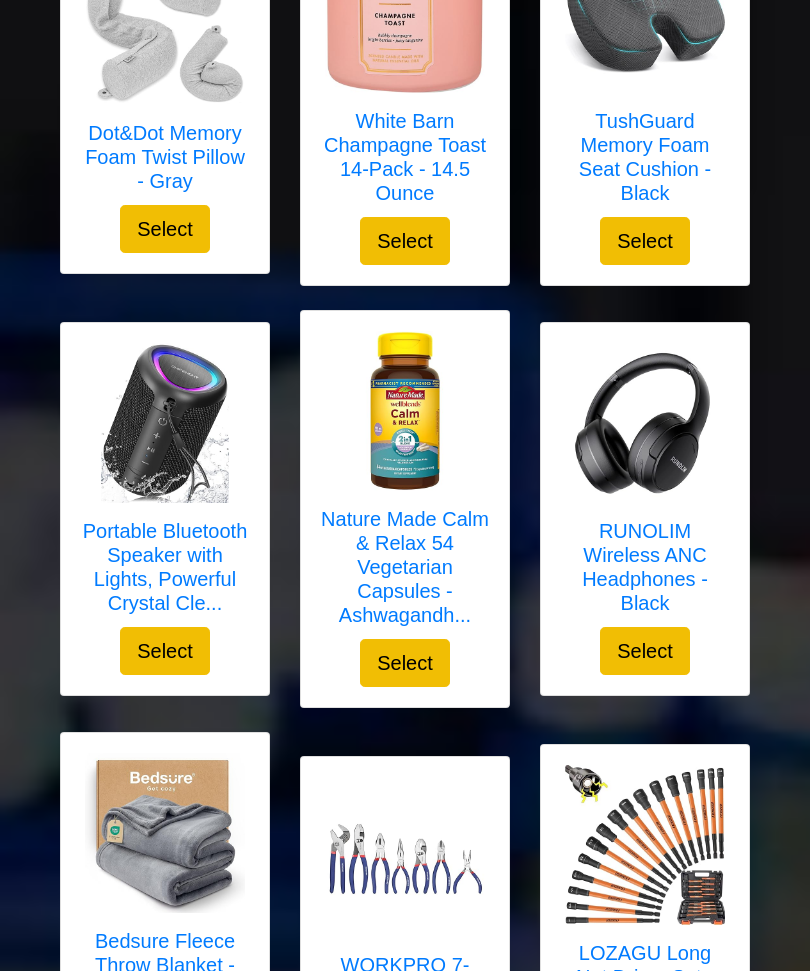 scroll, scrollTop: 1666, scrollLeft: 0, axis: vertical 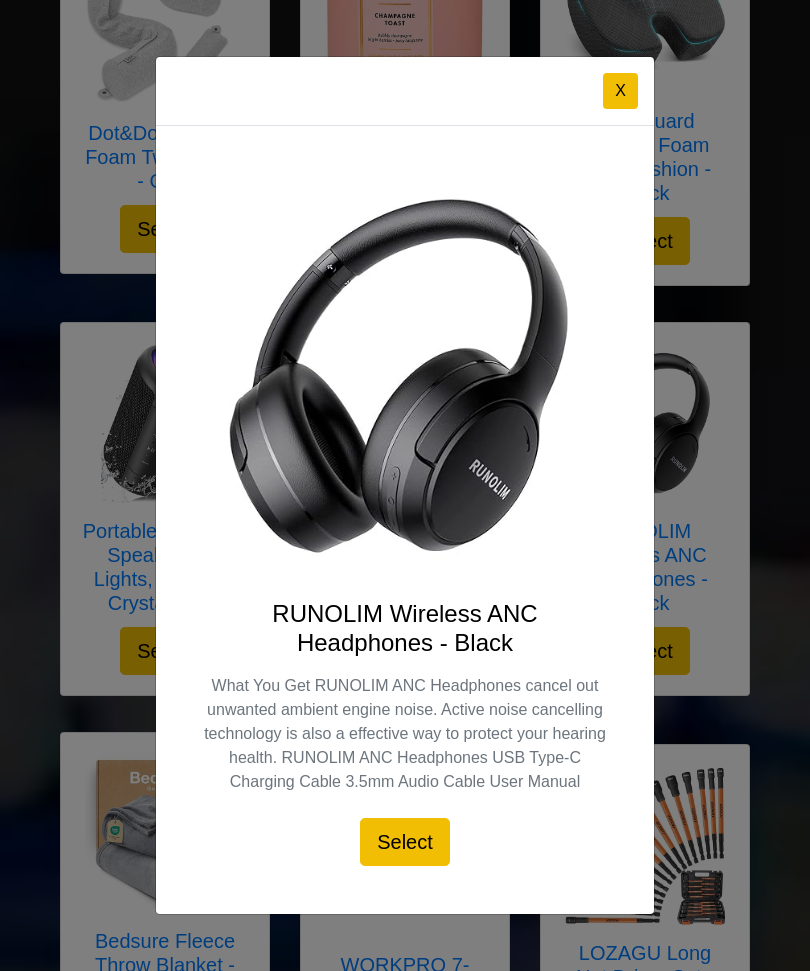 click on "X" at bounding box center (620, 91) 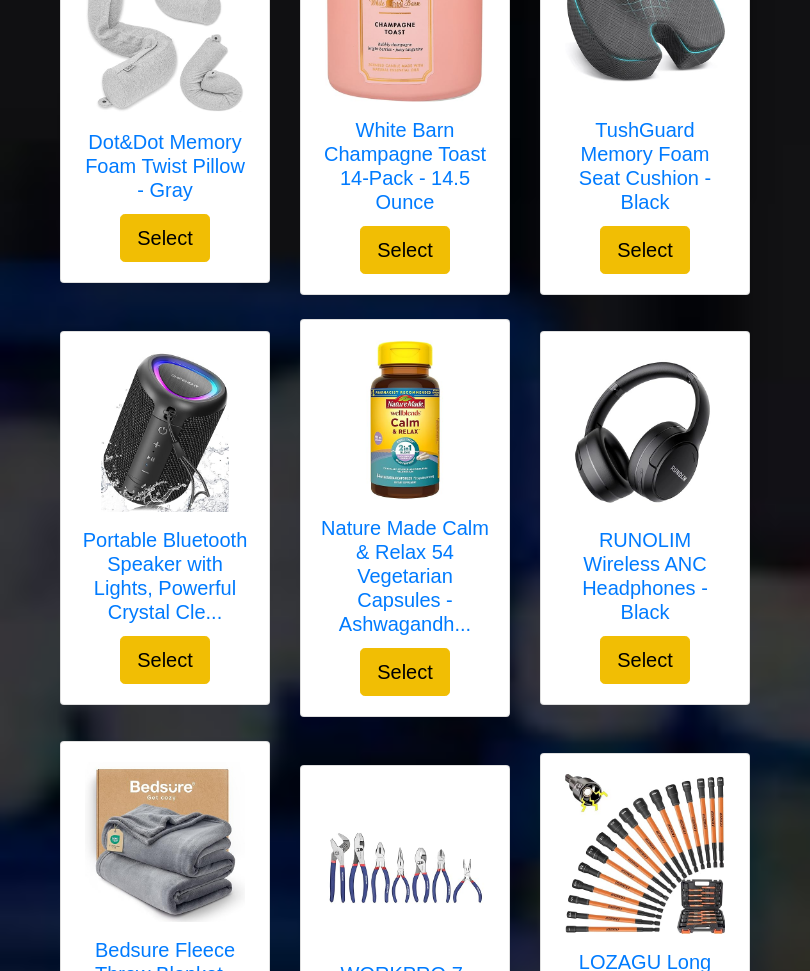 scroll, scrollTop: 1657, scrollLeft: 0, axis: vertical 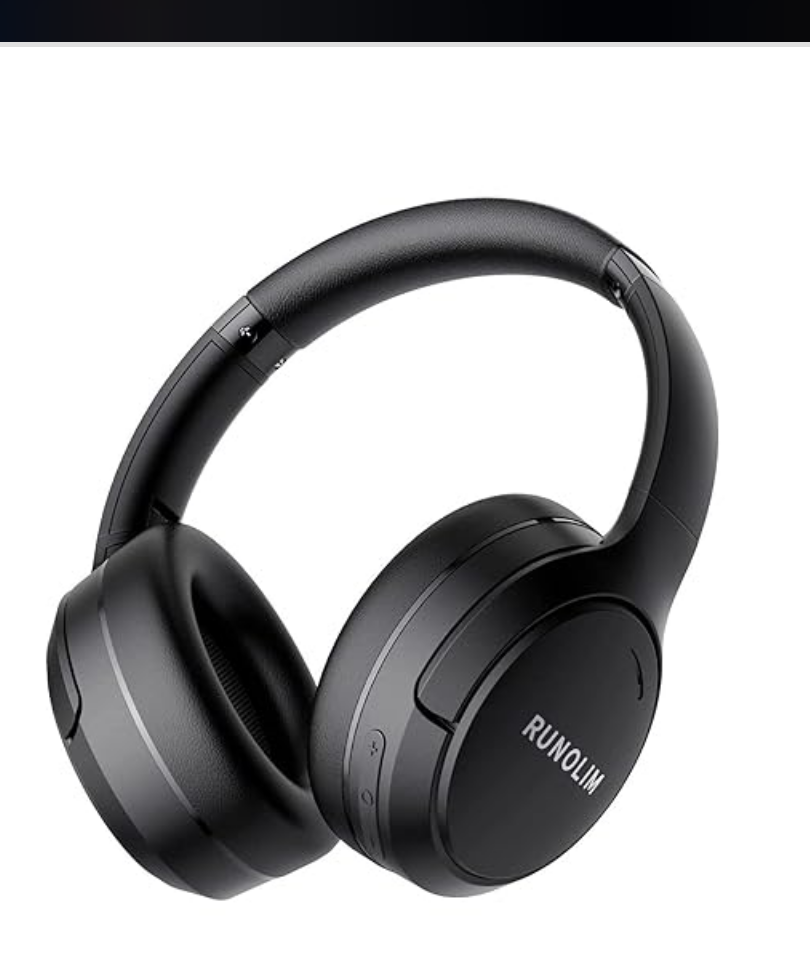 click at bounding box center [645, 514] 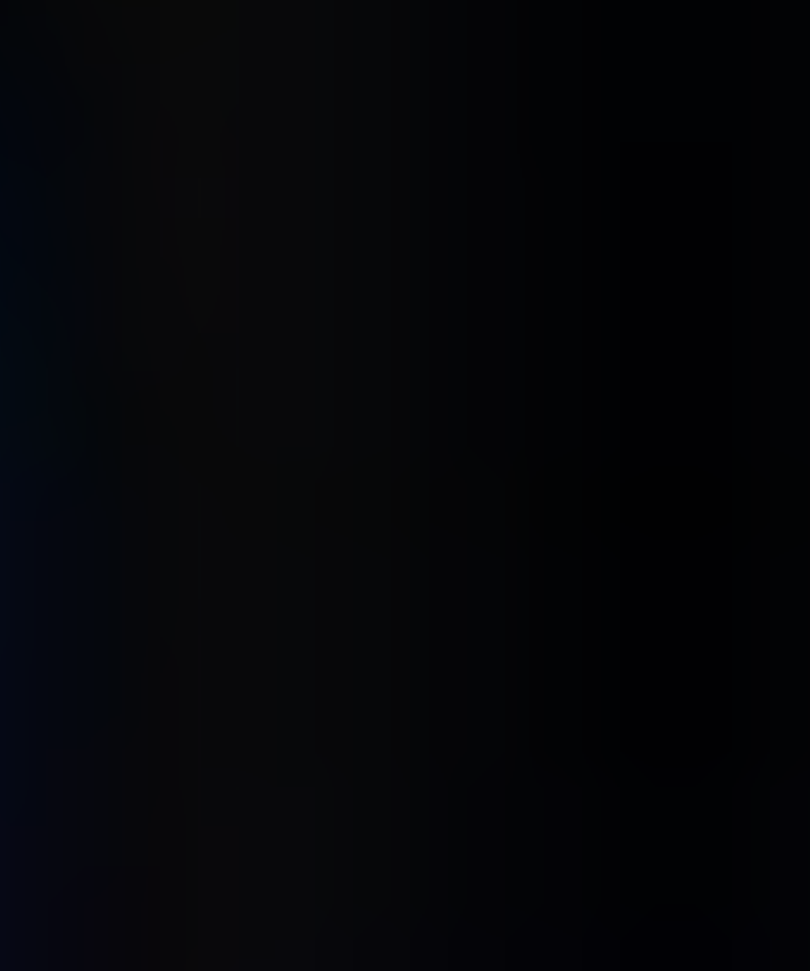 scroll, scrollTop: 22, scrollLeft: 0, axis: vertical 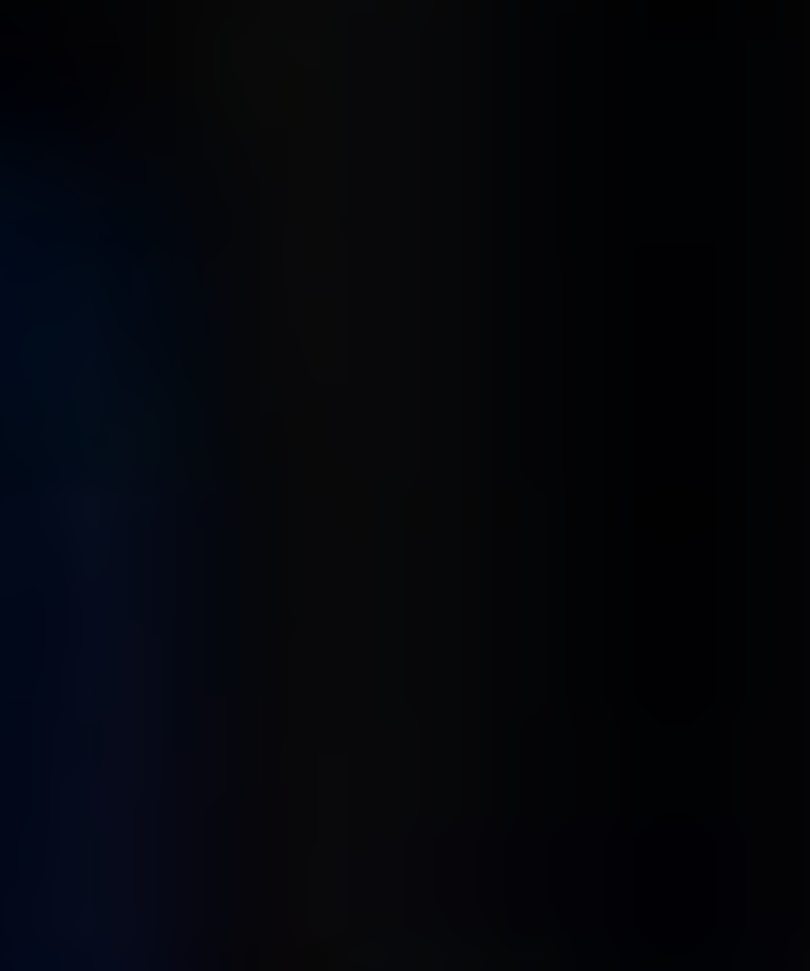 click on "X
RUNOLIM Wireless ANC Headphones - Black
What You Get
RUNOLIM ANC Headphones cancel out unwanted ambient engine noise. Active noise cancelling technology is also a effective way to protect your hearing health.
RUNOLIM ANC Headphones
USB Type-C Charging Cable
3.5mm Audio Cable
User Manual
Select" at bounding box center (405, 485) 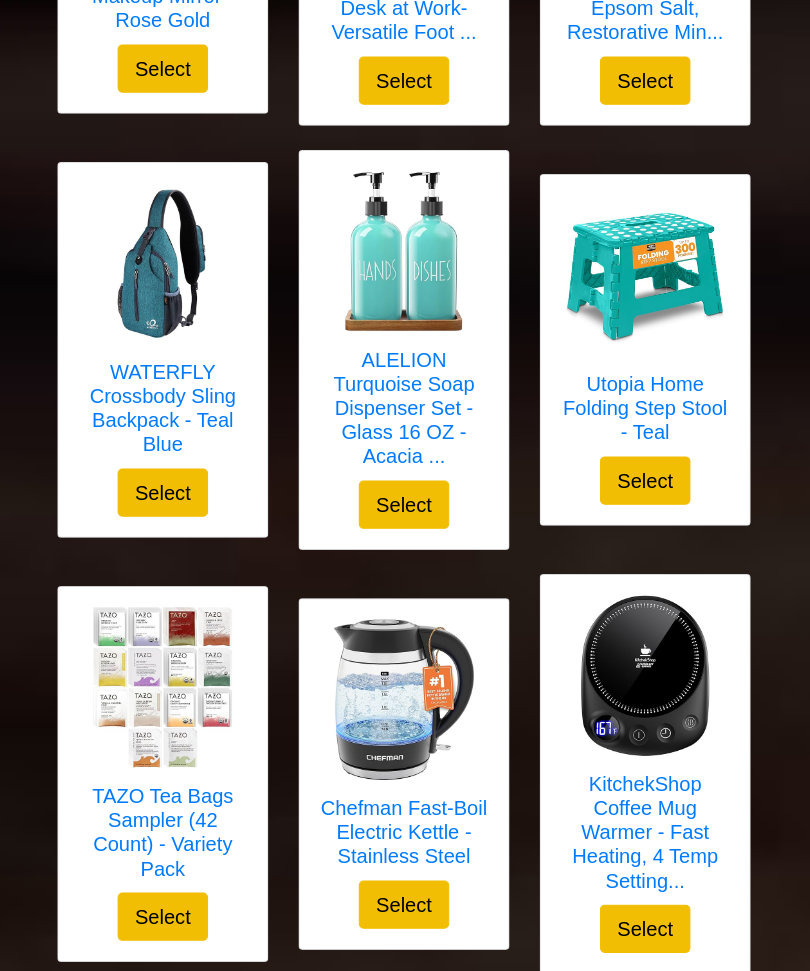 scroll, scrollTop: 5502, scrollLeft: 0, axis: vertical 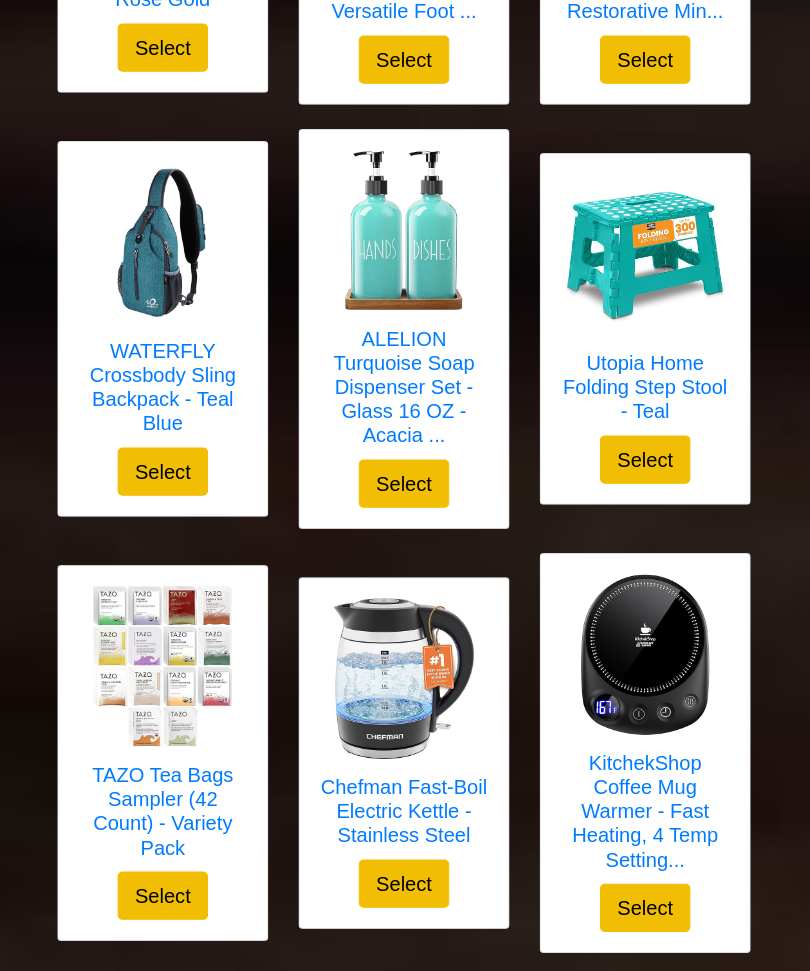 click on "Select" at bounding box center [405, 879] 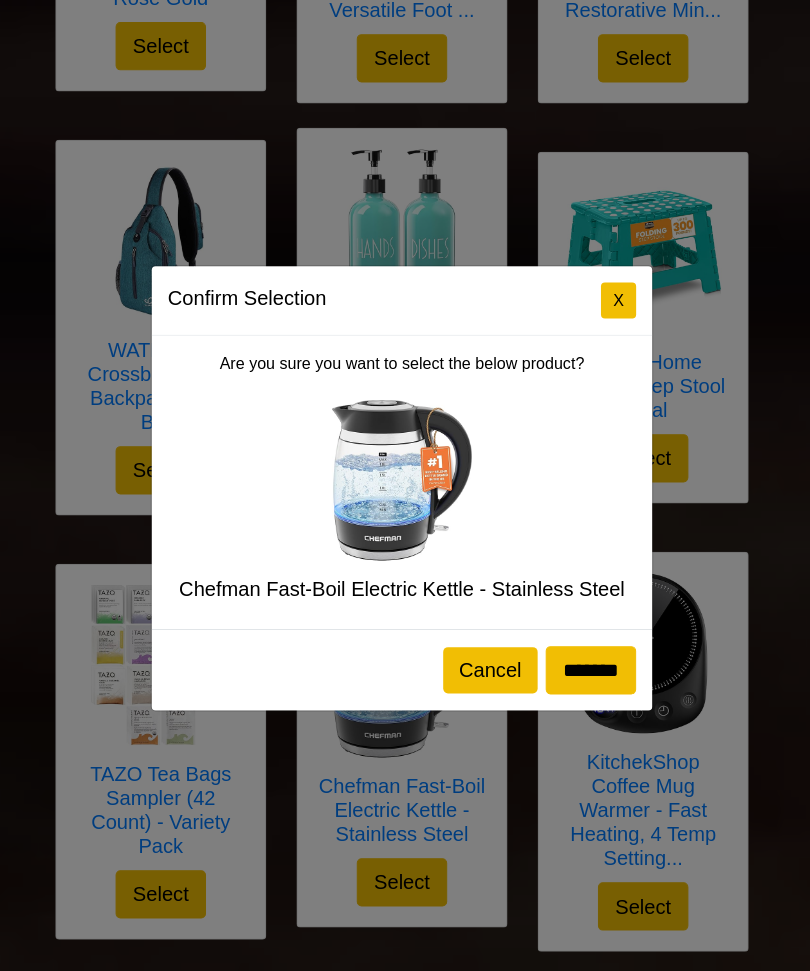 click on "*******" at bounding box center [591, 667] 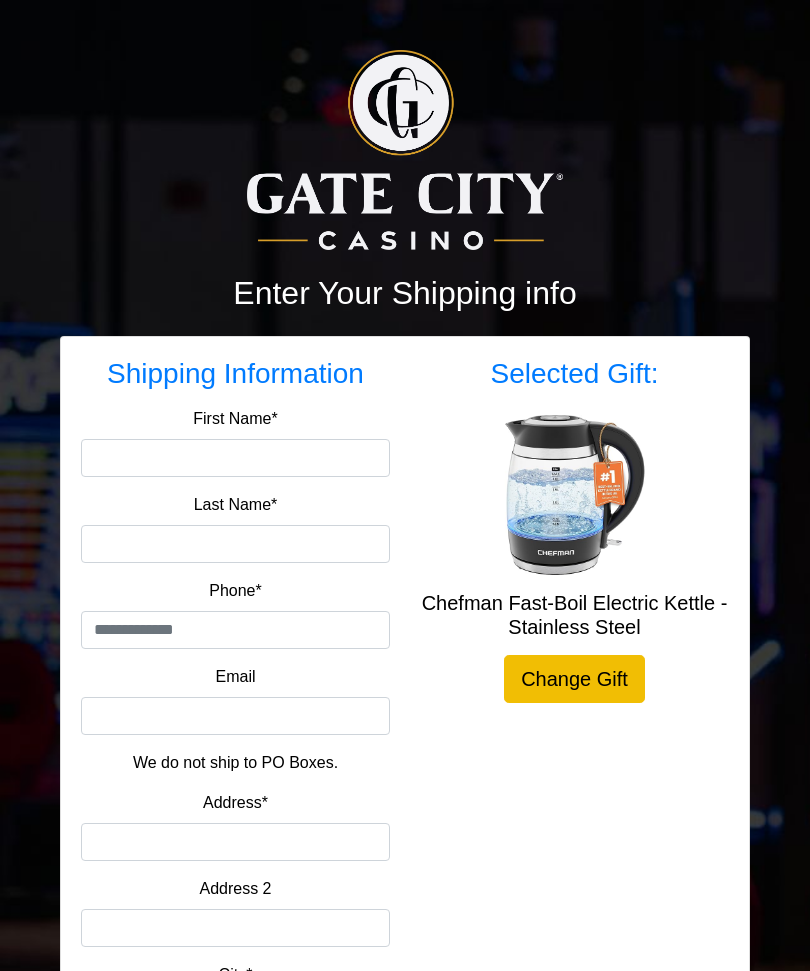 scroll, scrollTop: 0, scrollLeft: 0, axis: both 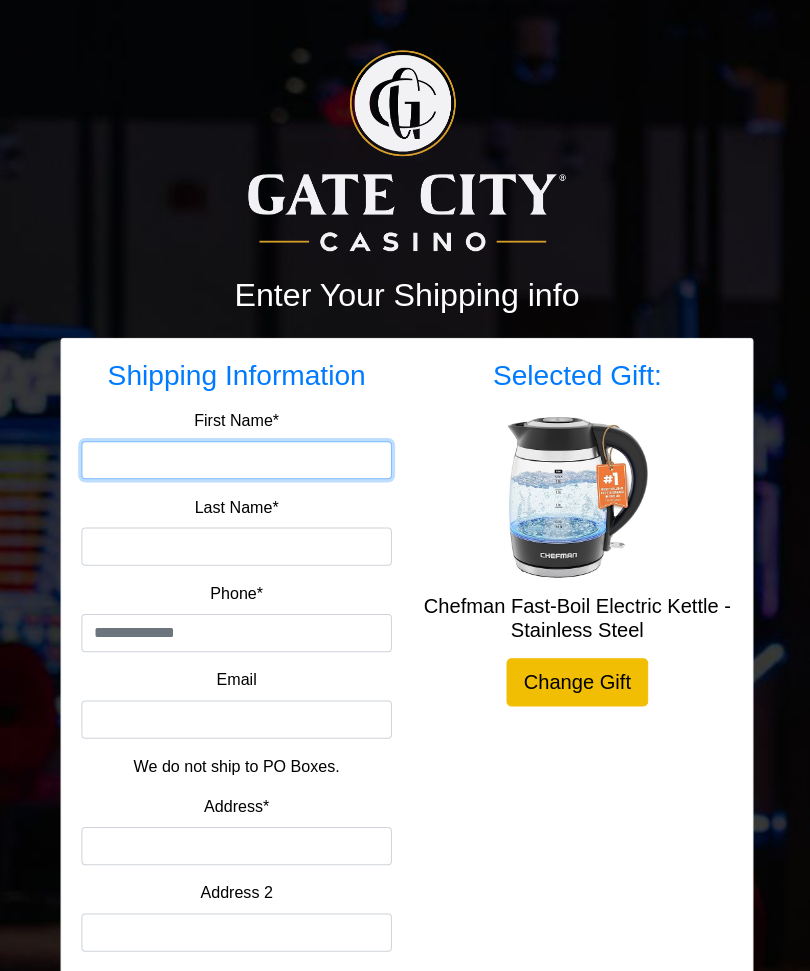 click on "First Name*" at bounding box center [235, 458] 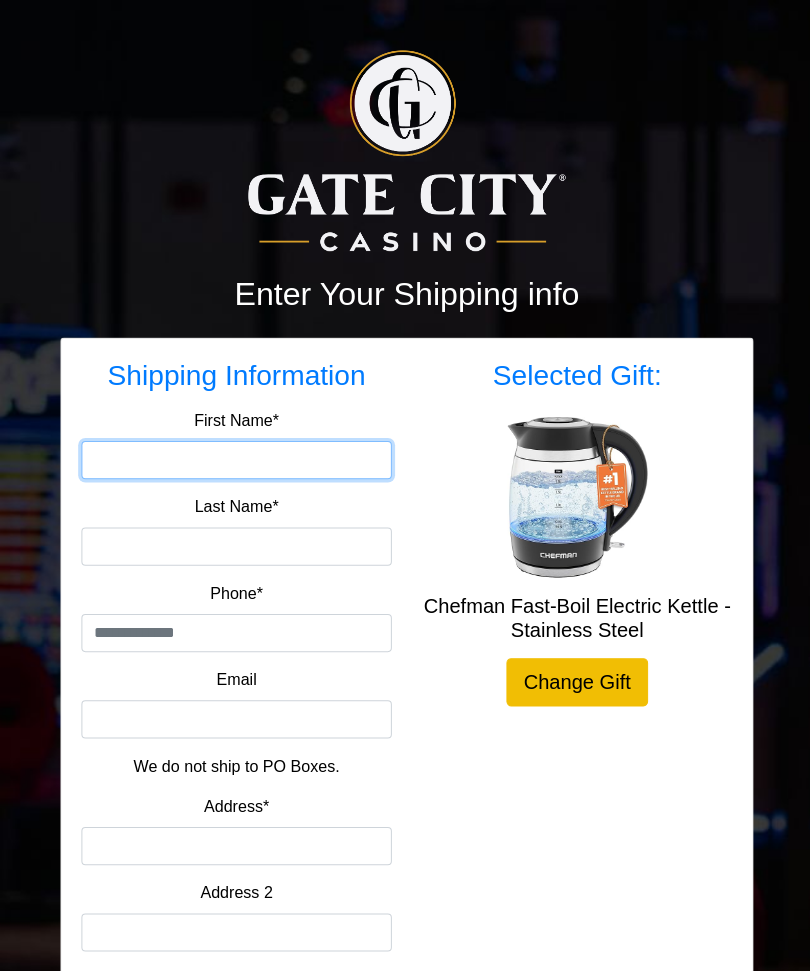 type on "******" 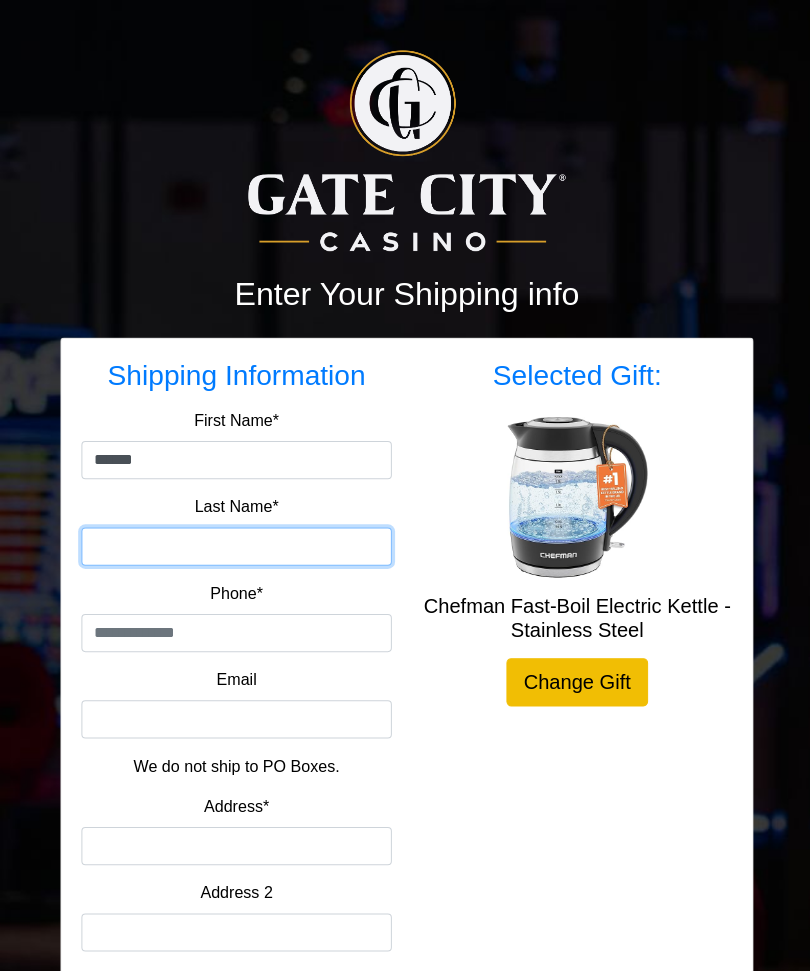 type on "*******" 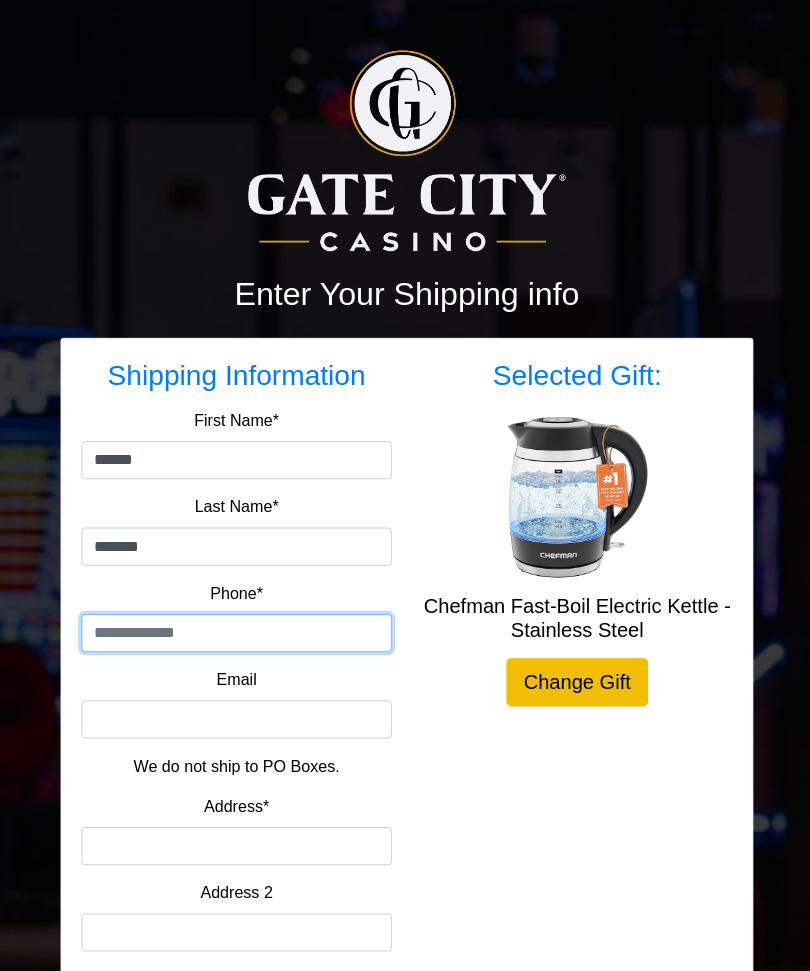 type on "**********" 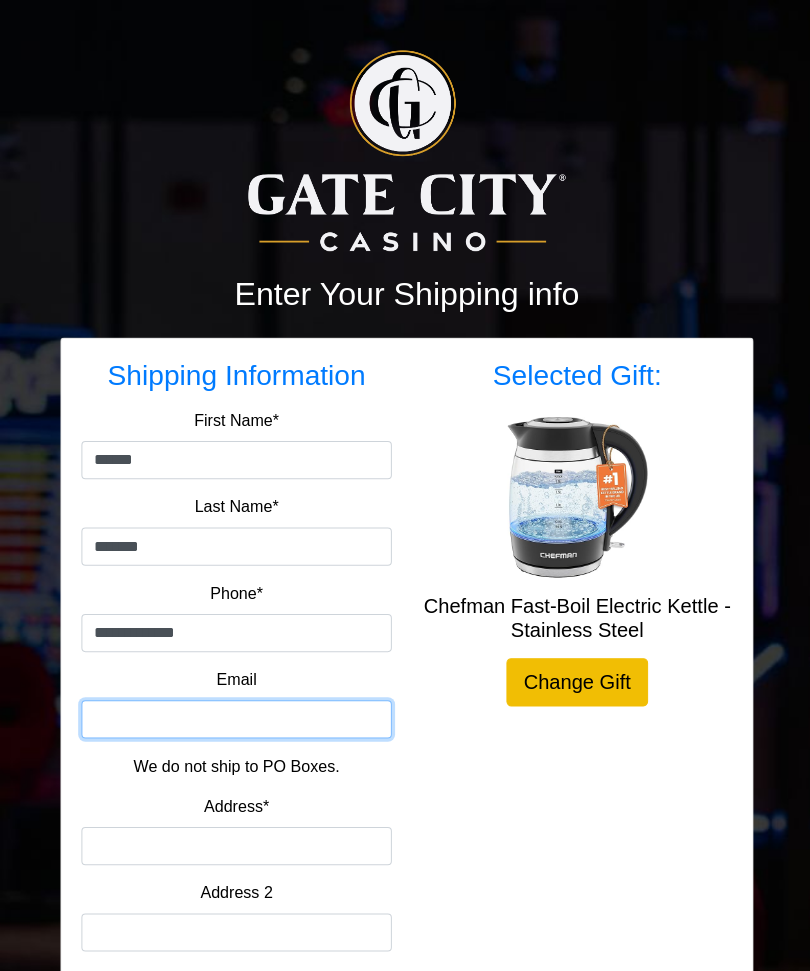 type on "**********" 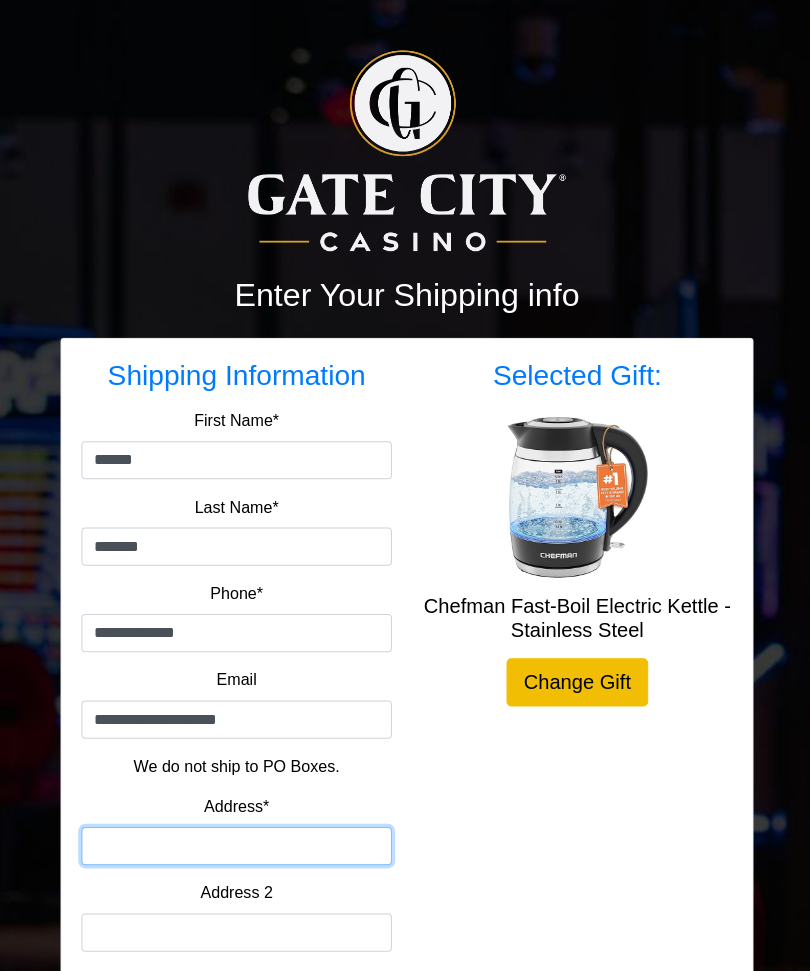 click on "Address*" at bounding box center [235, 842] 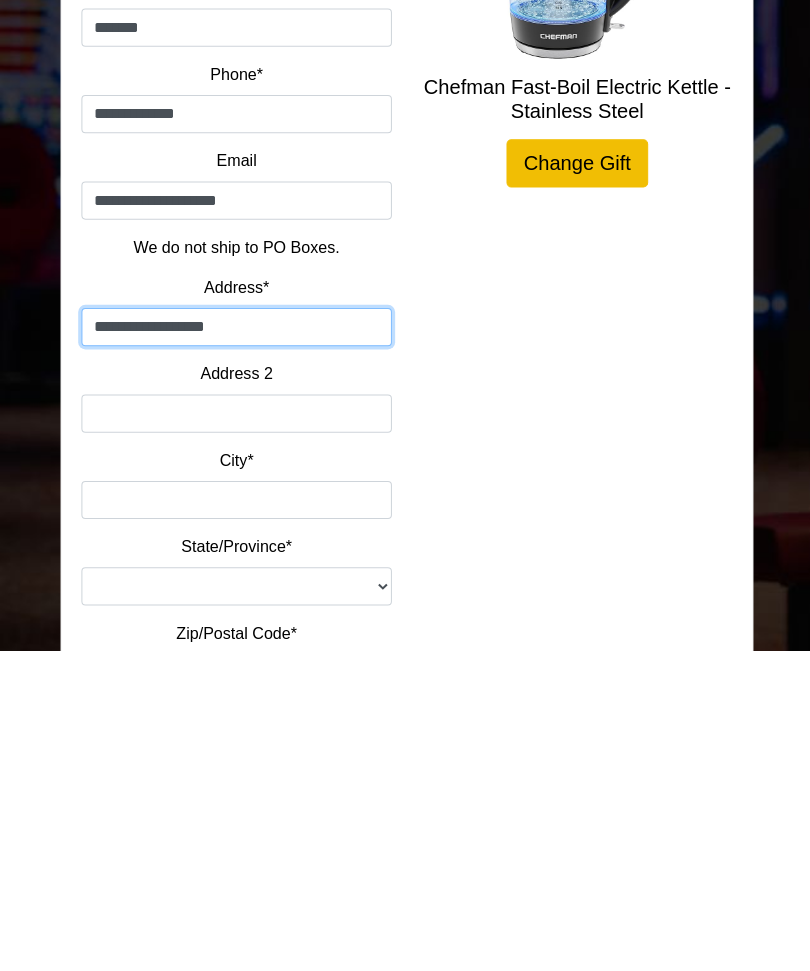 type on "**********" 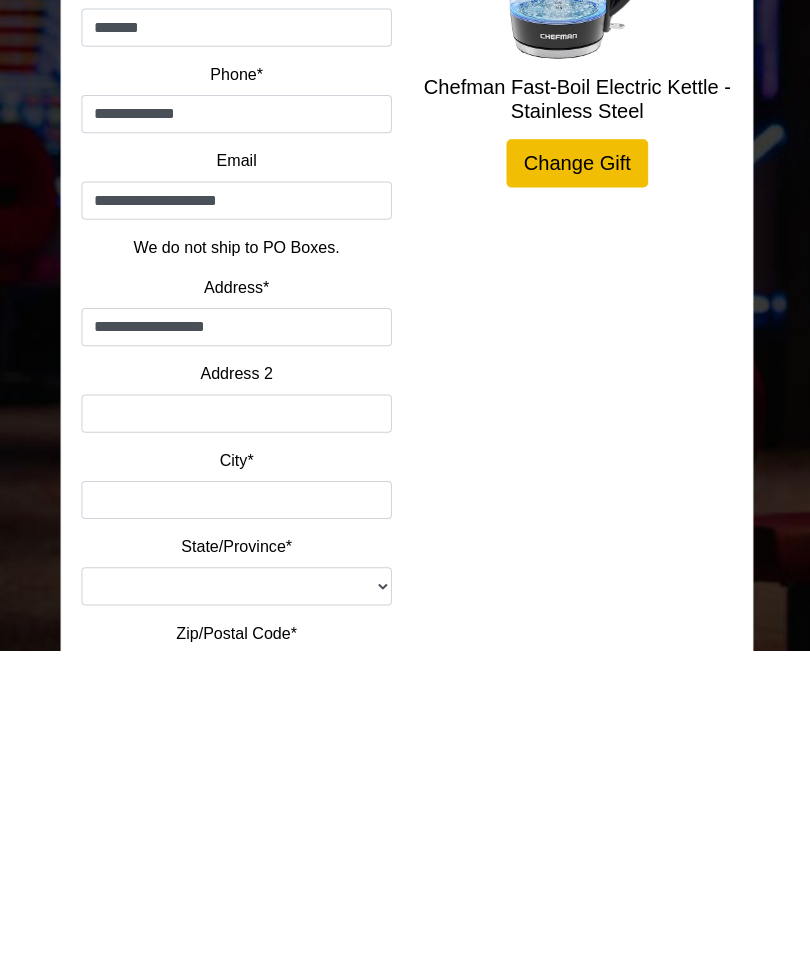 click on "City*" at bounding box center [235, 786] 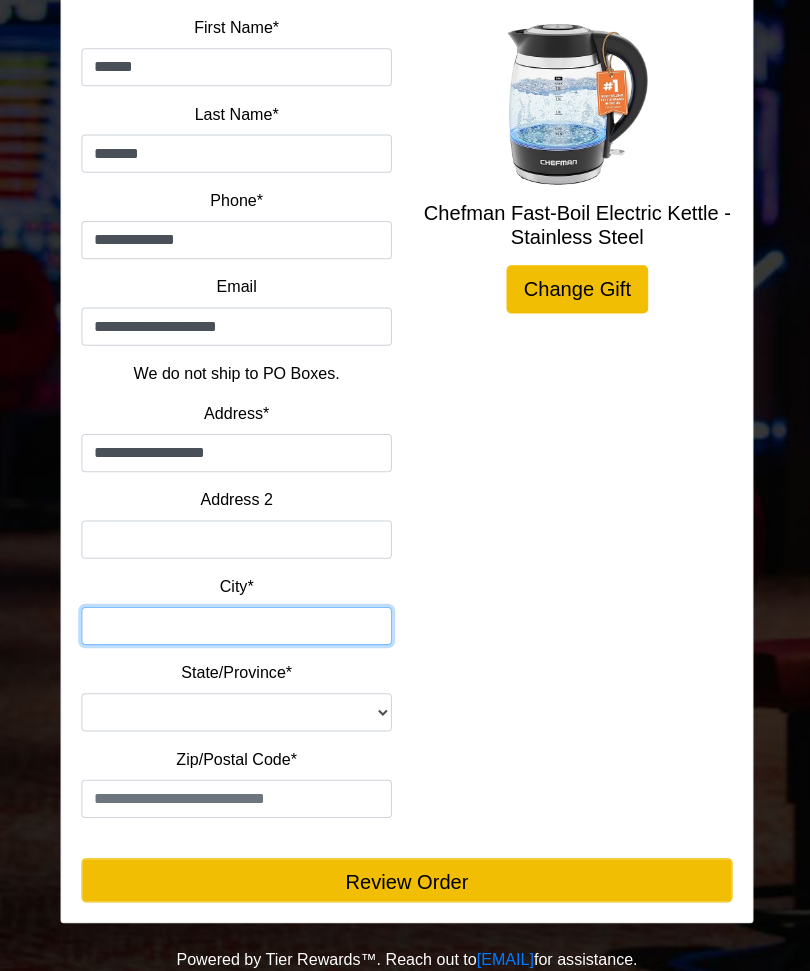 click on "City*" at bounding box center (235, 628) 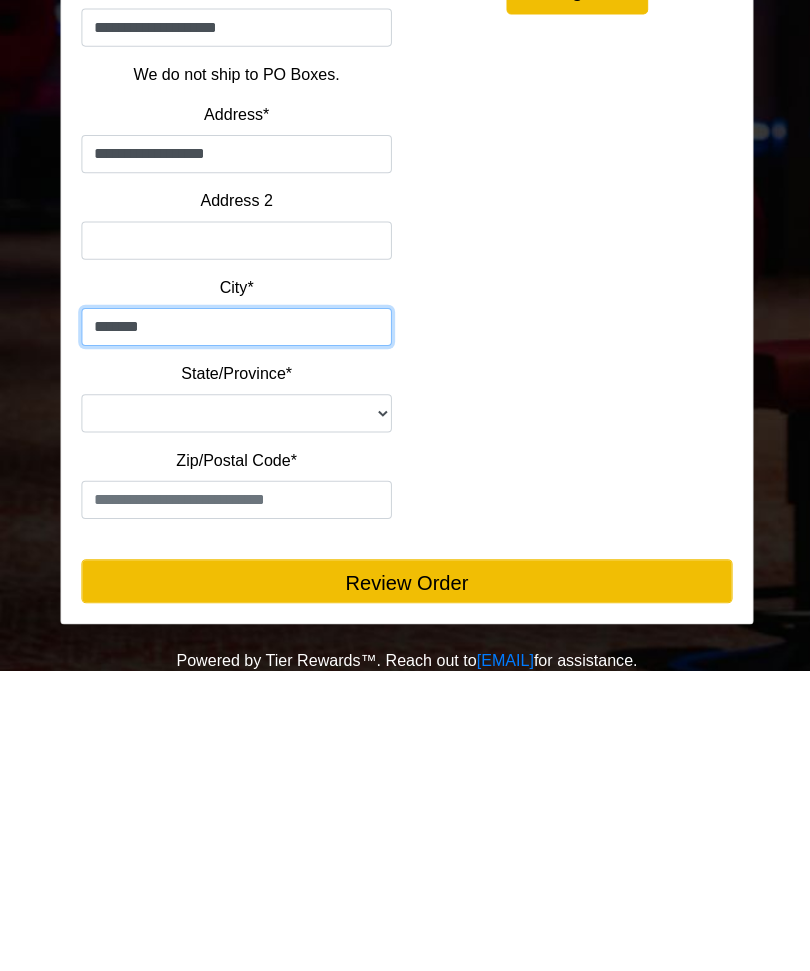 type on "******" 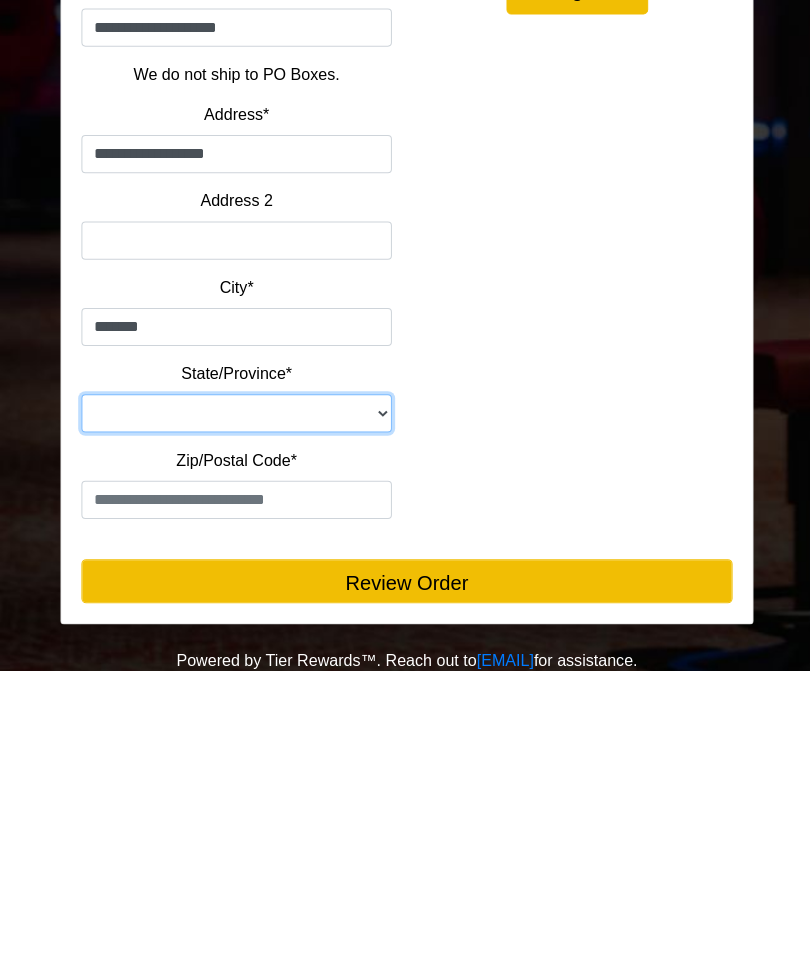 click on "**********" at bounding box center (235, 715) 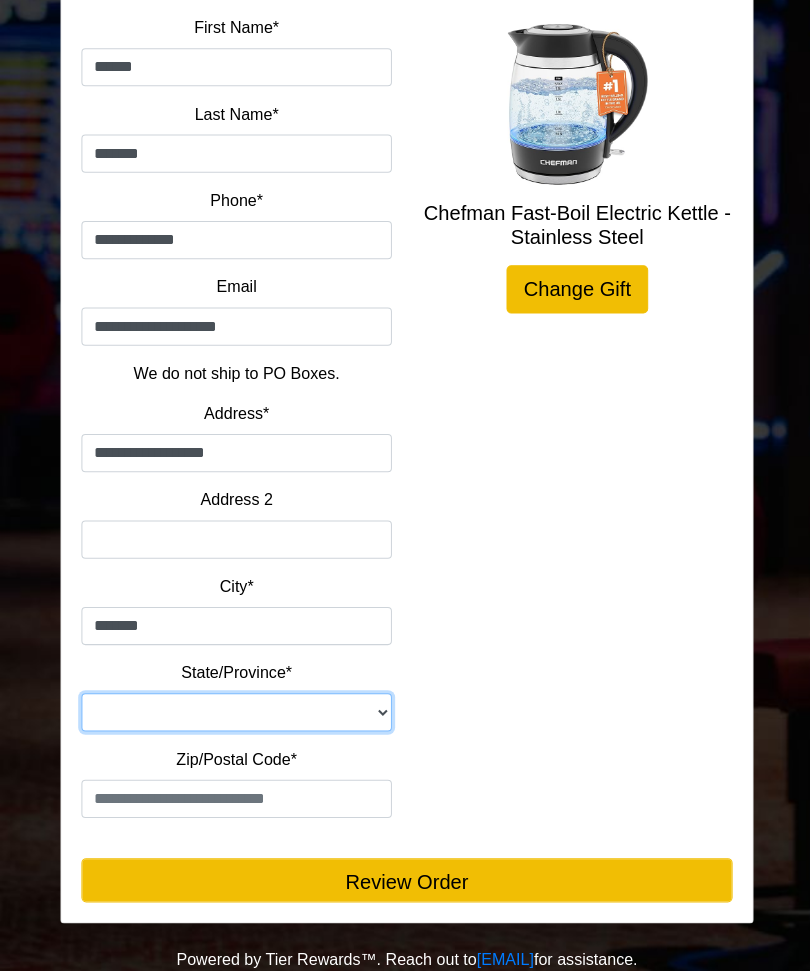 select on "**" 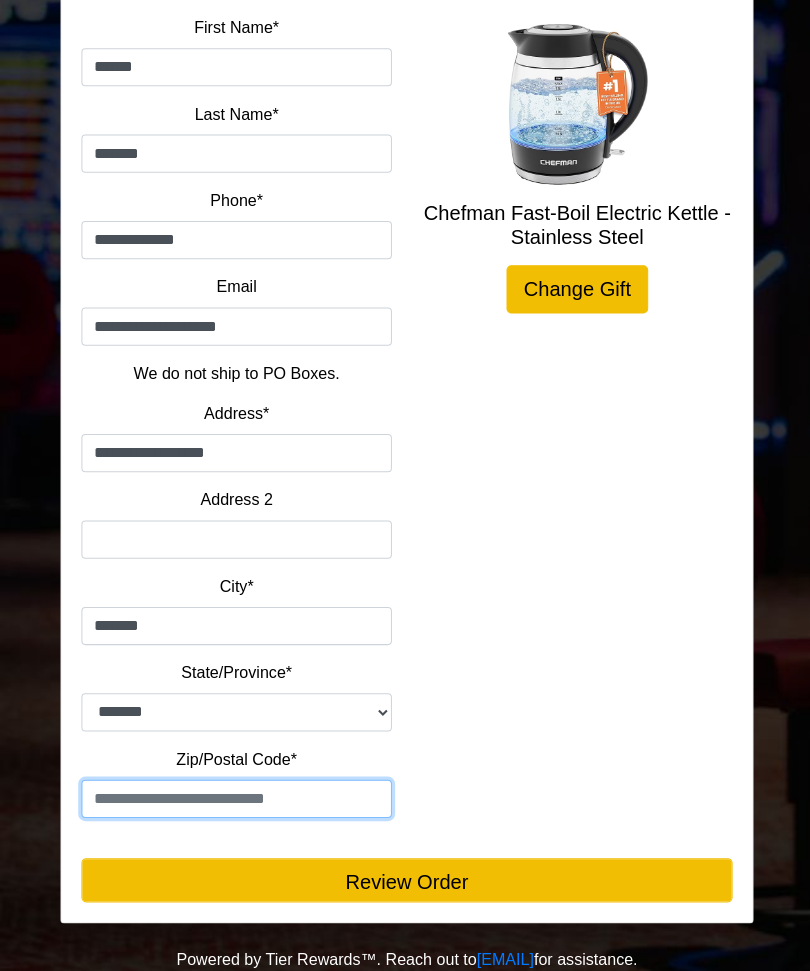 click at bounding box center (235, 800) 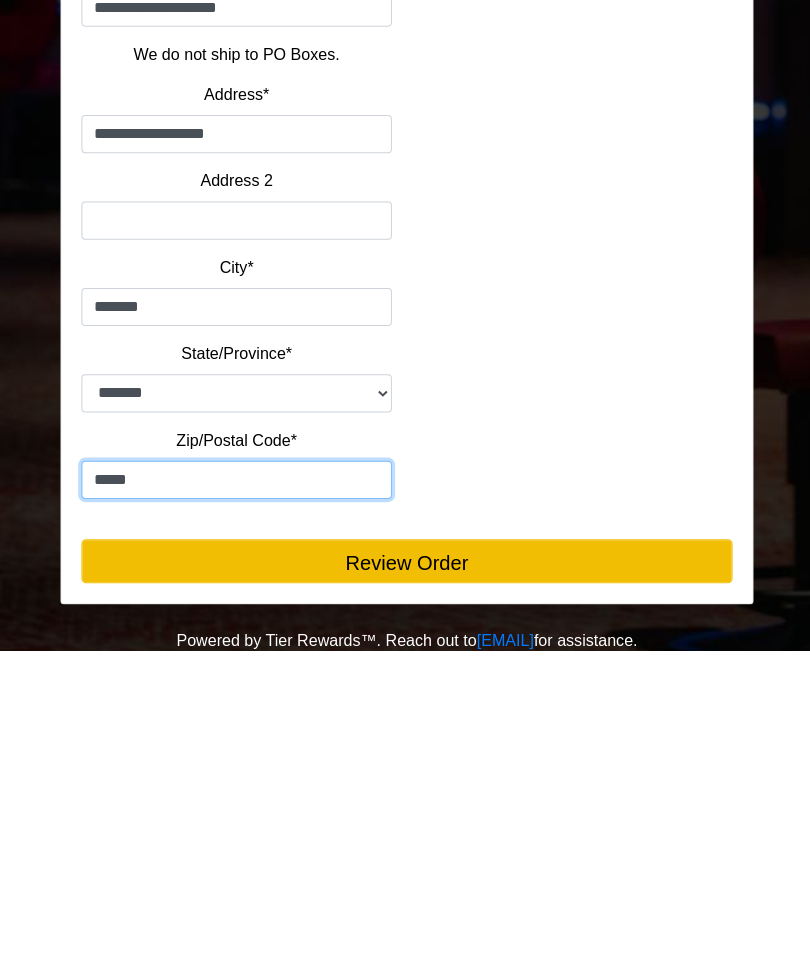 type on "*****" 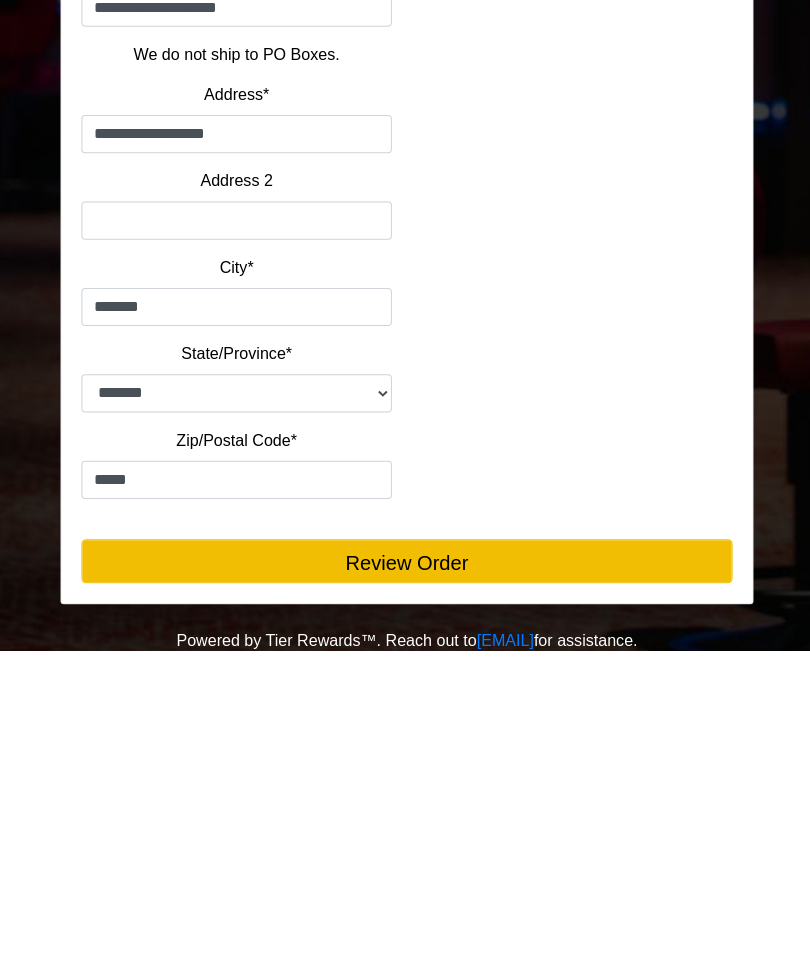 click on "Review Order" at bounding box center [405, 882] 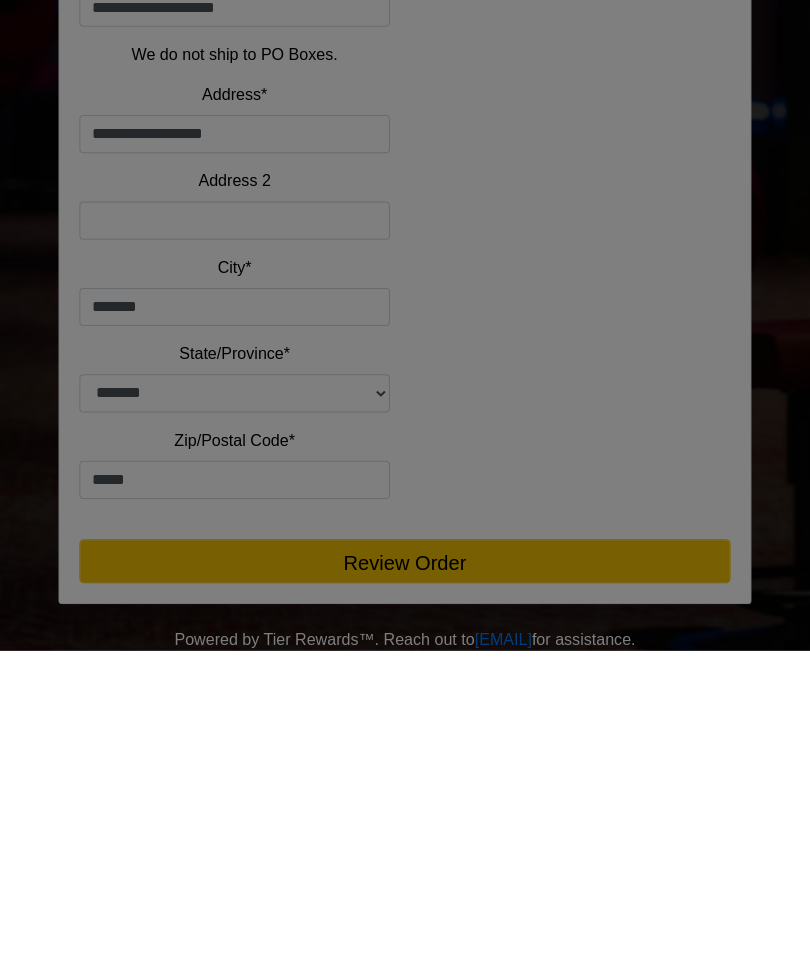 scroll, scrollTop: 386, scrollLeft: 0, axis: vertical 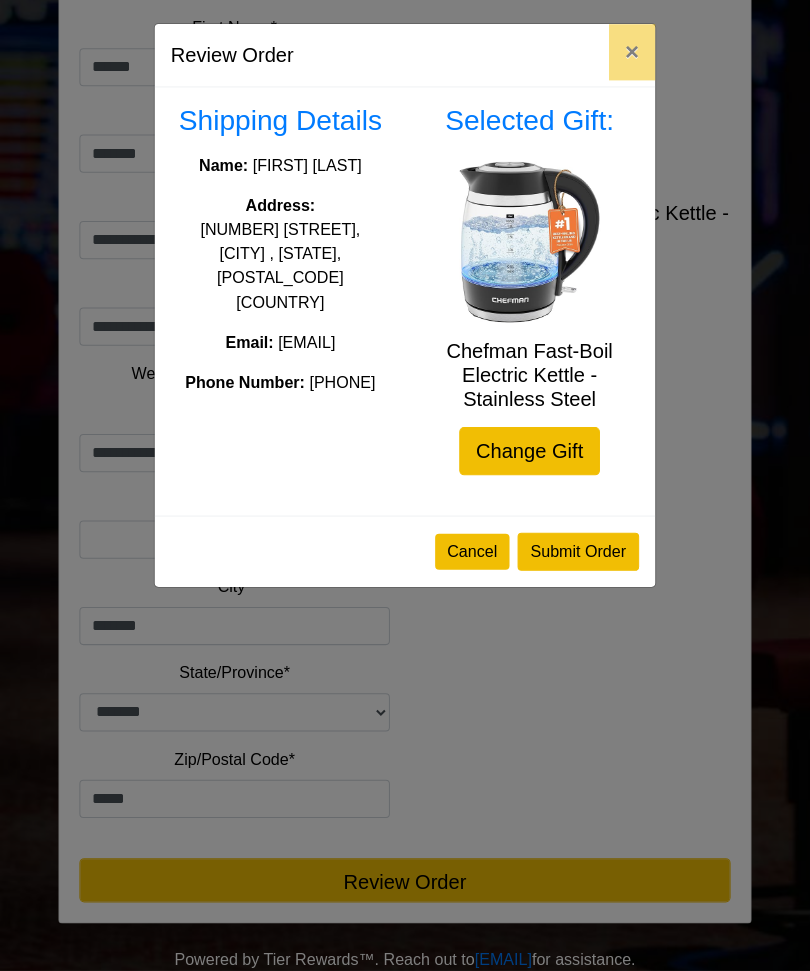 click on "Submit Order" at bounding box center (575, 554) 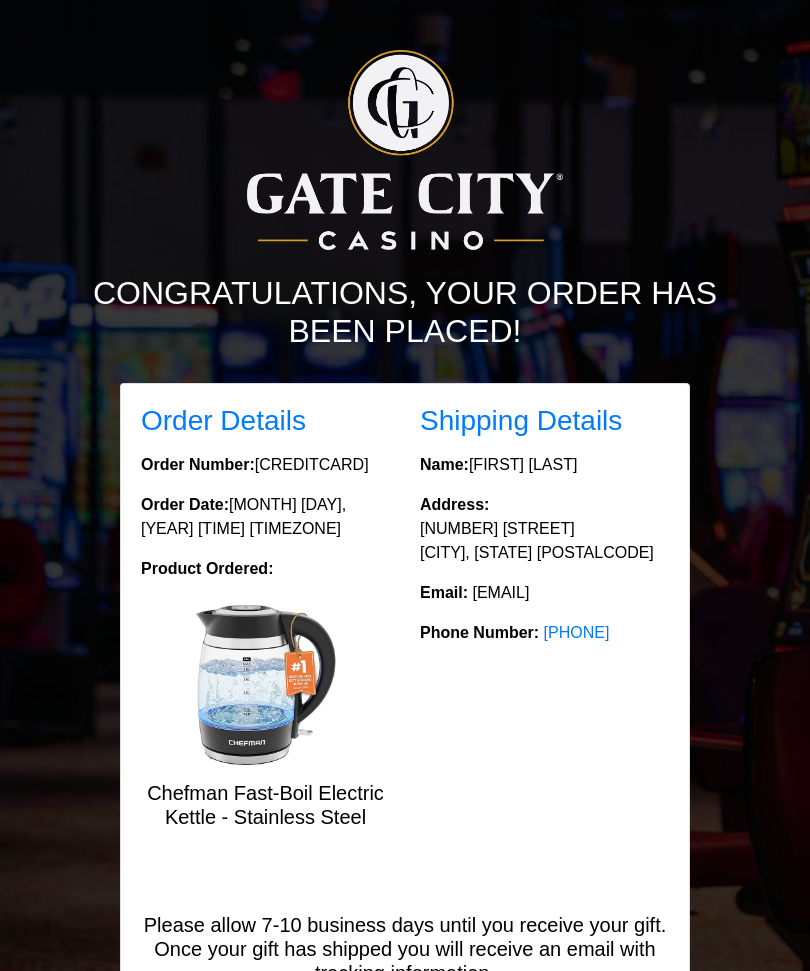 scroll, scrollTop: 0, scrollLeft: 0, axis: both 